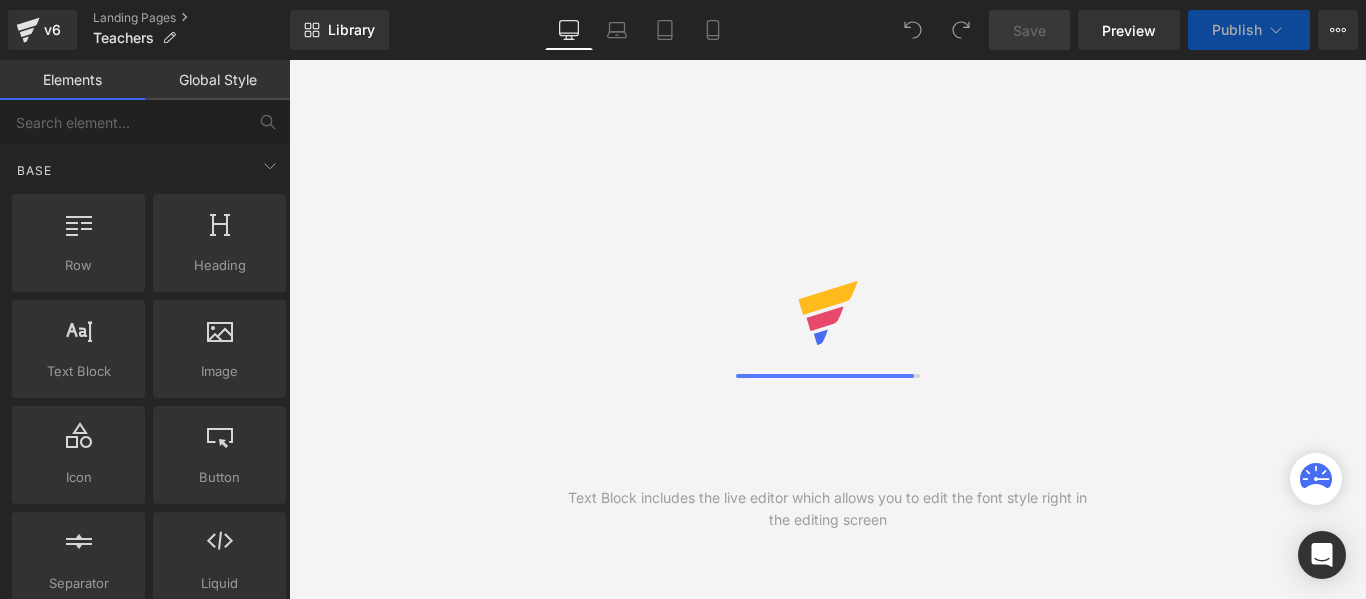 scroll, scrollTop: 0, scrollLeft: 0, axis: both 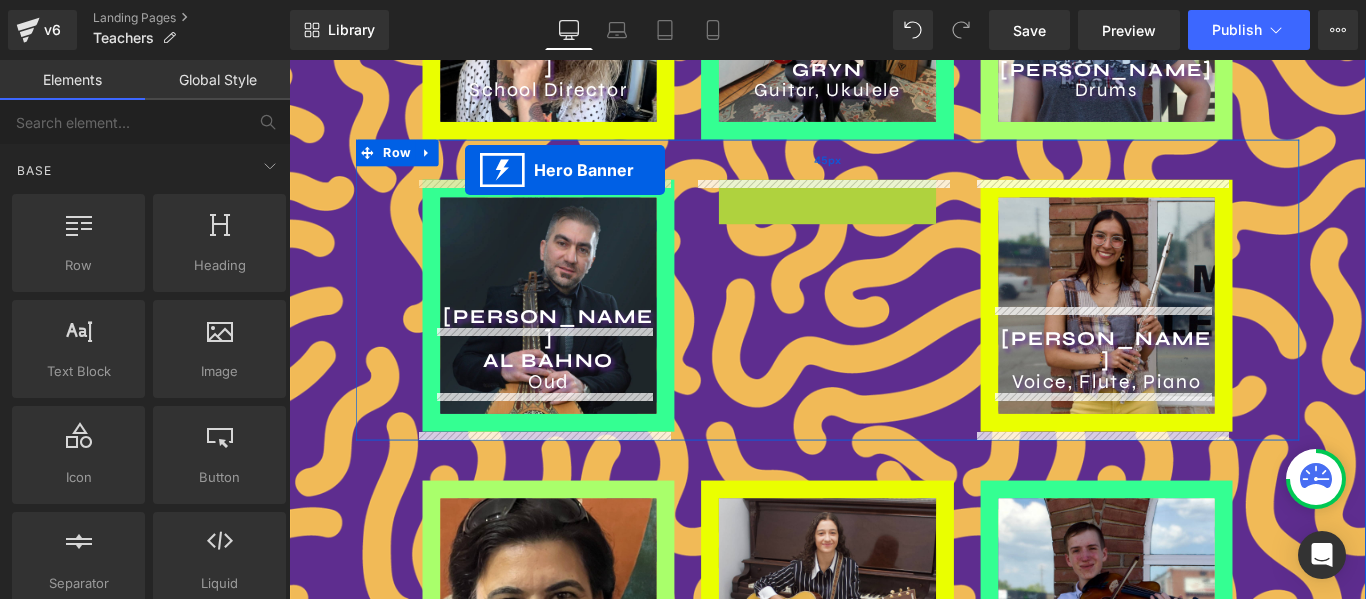 drag, startPoint x: 844, startPoint y: 229, endPoint x: 487, endPoint y: 184, distance: 359.82495 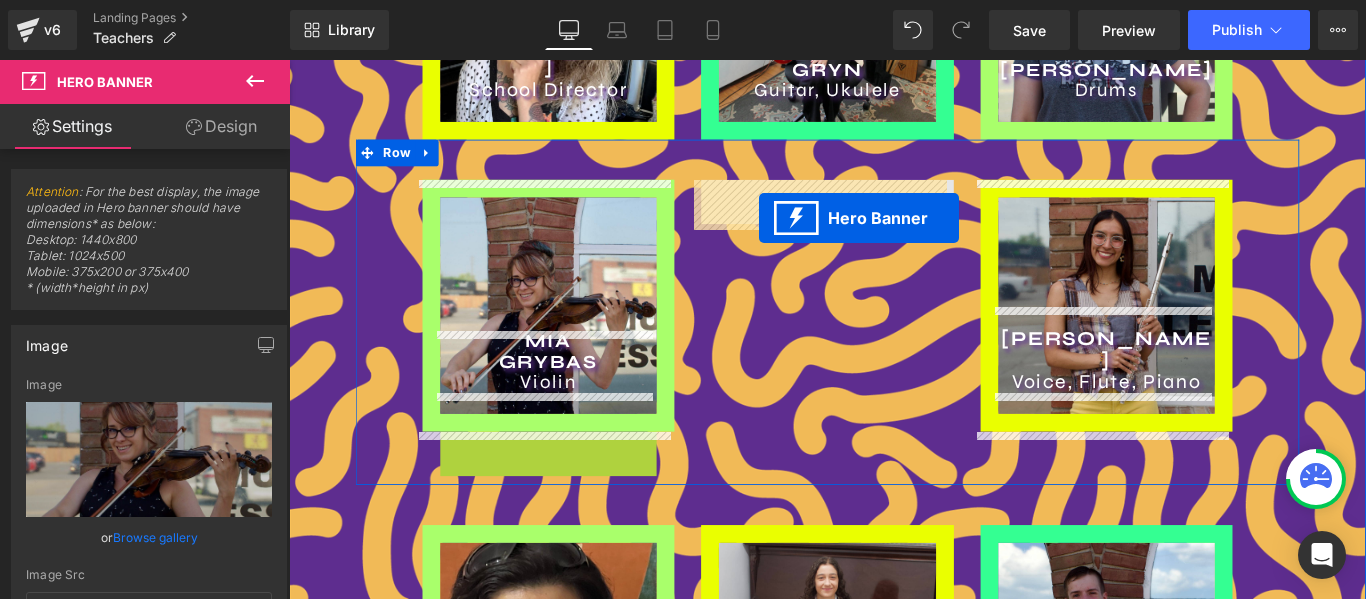 drag, startPoint x: 530, startPoint y: 509, endPoint x: 811, endPoint y: 236, distance: 391.77798 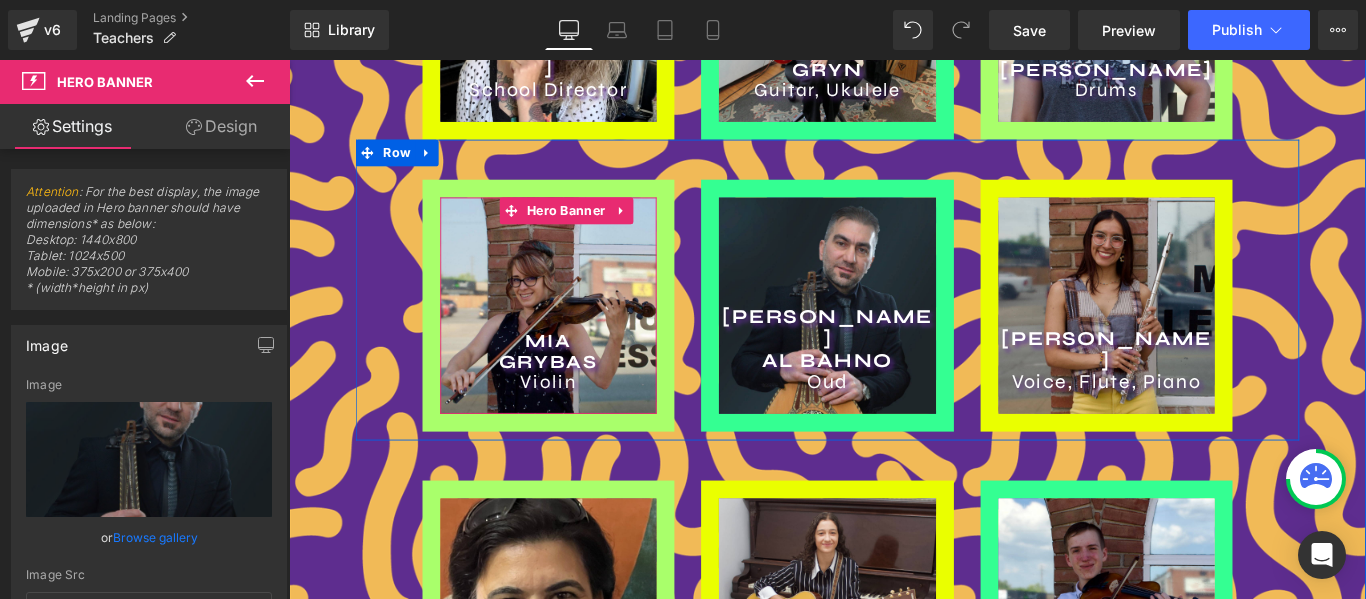 click on "[PERSON_NAME] Violin
Heading" at bounding box center [580, 336] 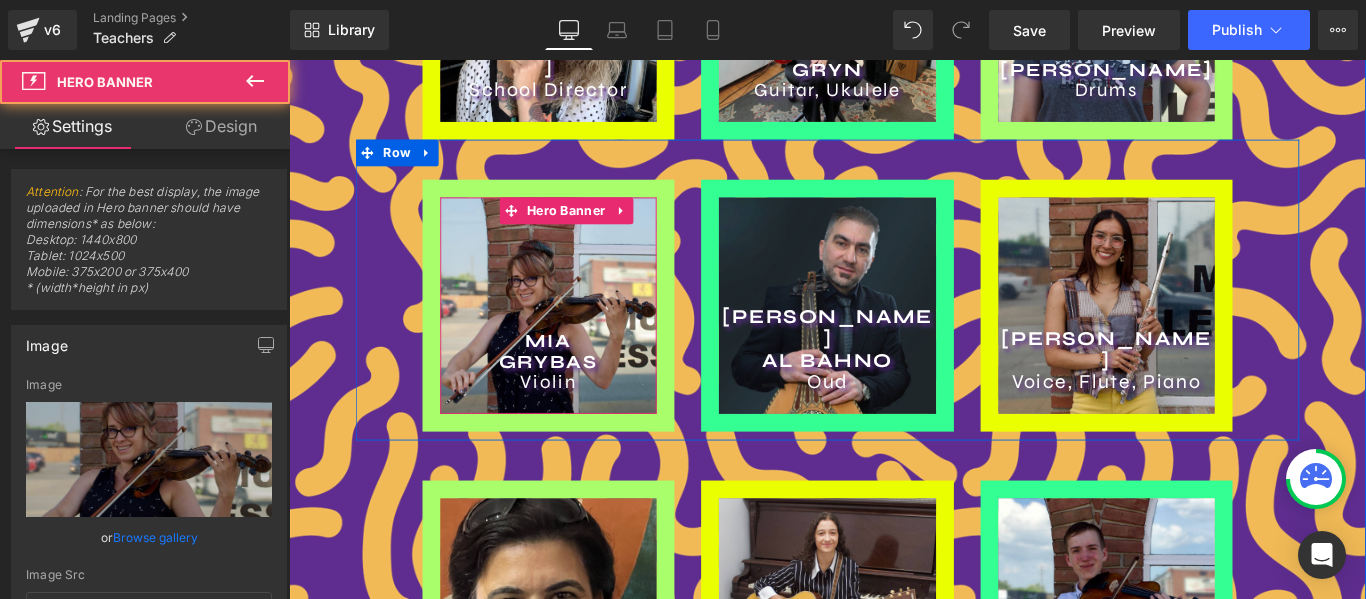 type on "[URL][DOMAIN_NAME]" 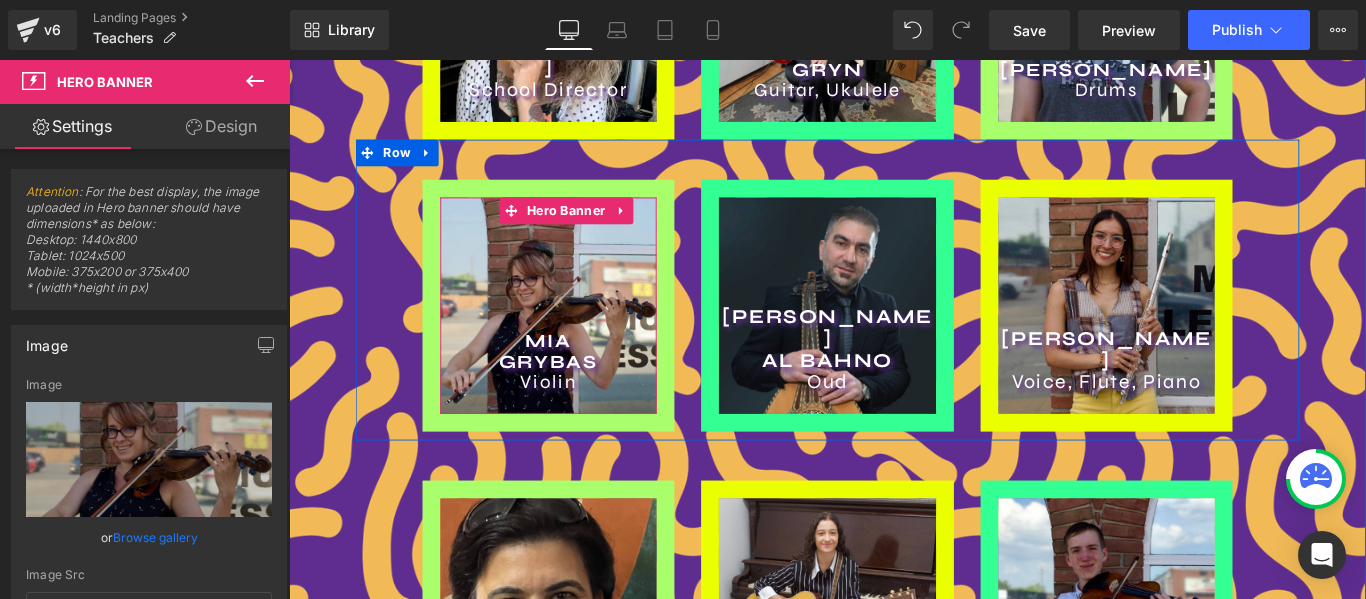 click on "[PERSON_NAME] Violin
Heading
Hero Banner" at bounding box center (580, 336) 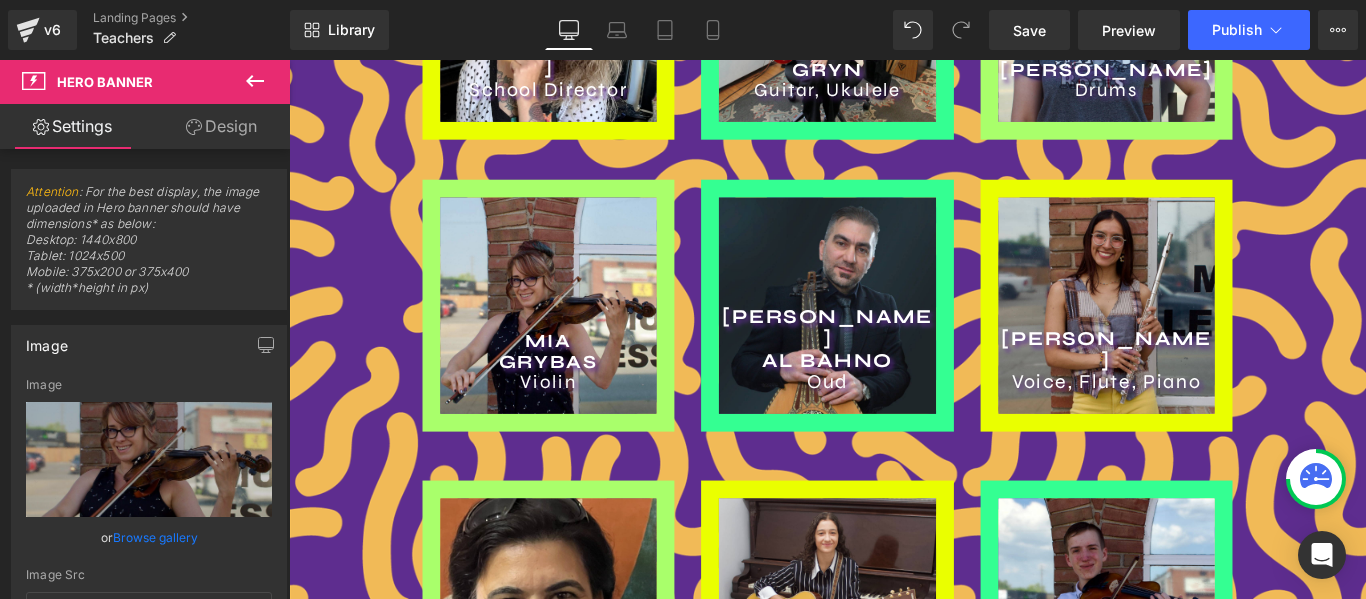 click 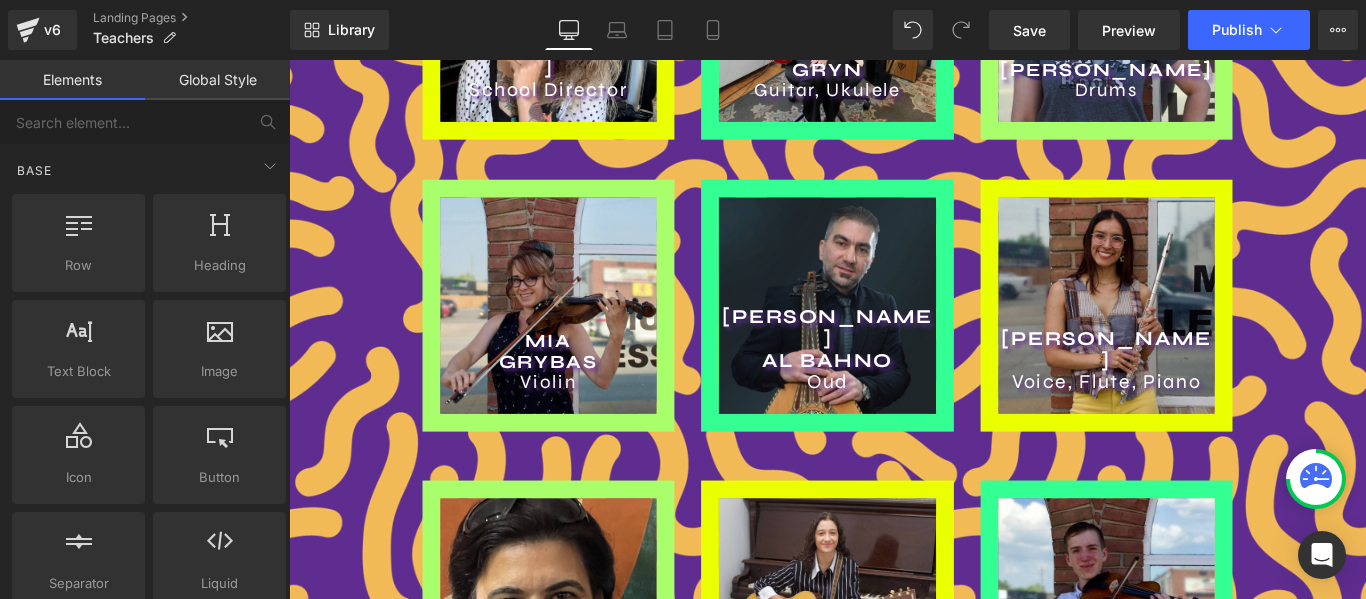 click on "Global Style" at bounding box center [217, 80] 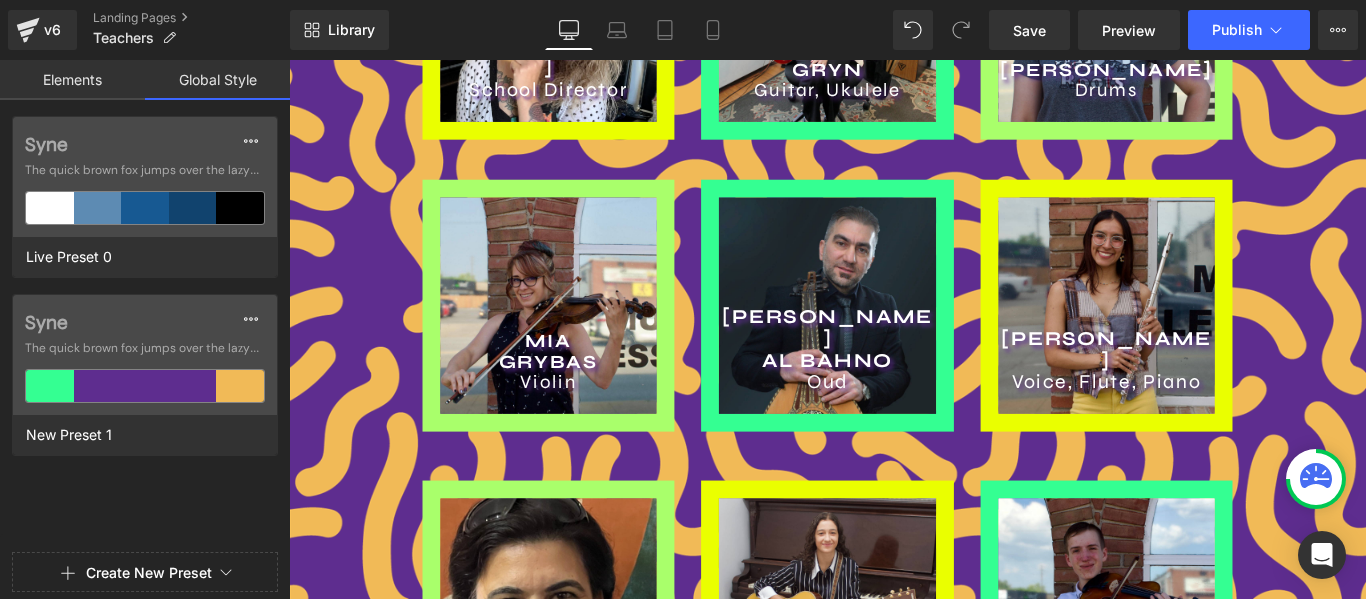 click on "Elements" at bounding box center (72, 80) 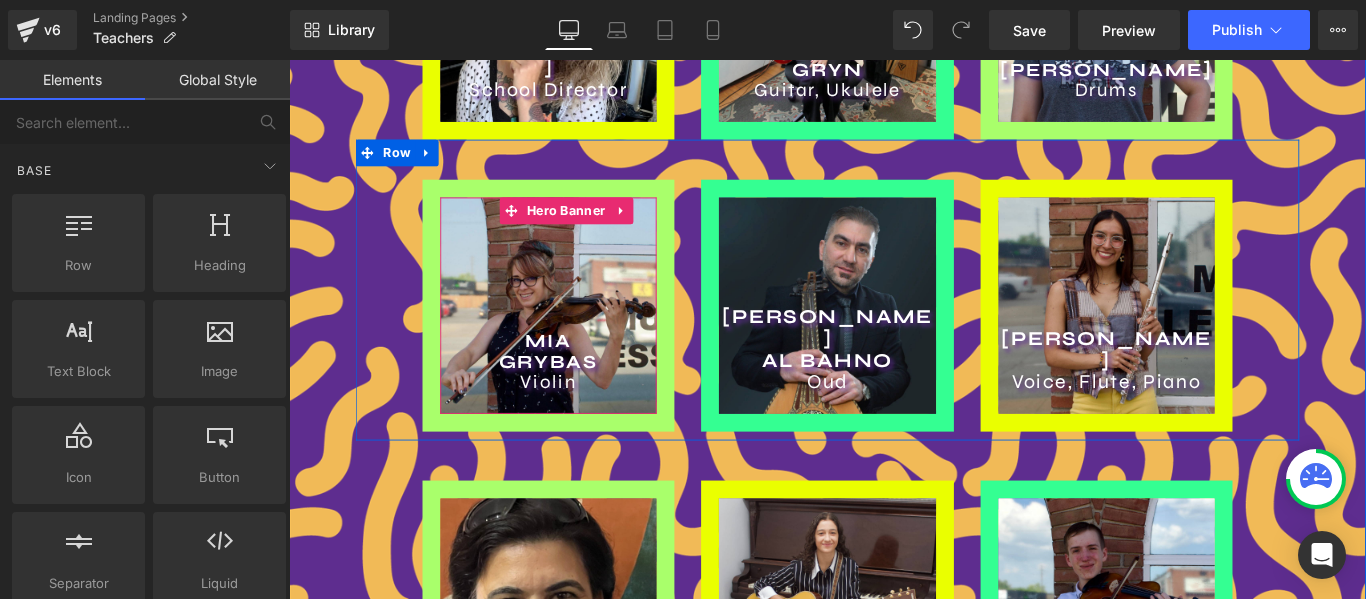 click on "[PERSON_NAME] Violin
Heading
Hero Banner" at bounding box center [580, 336] 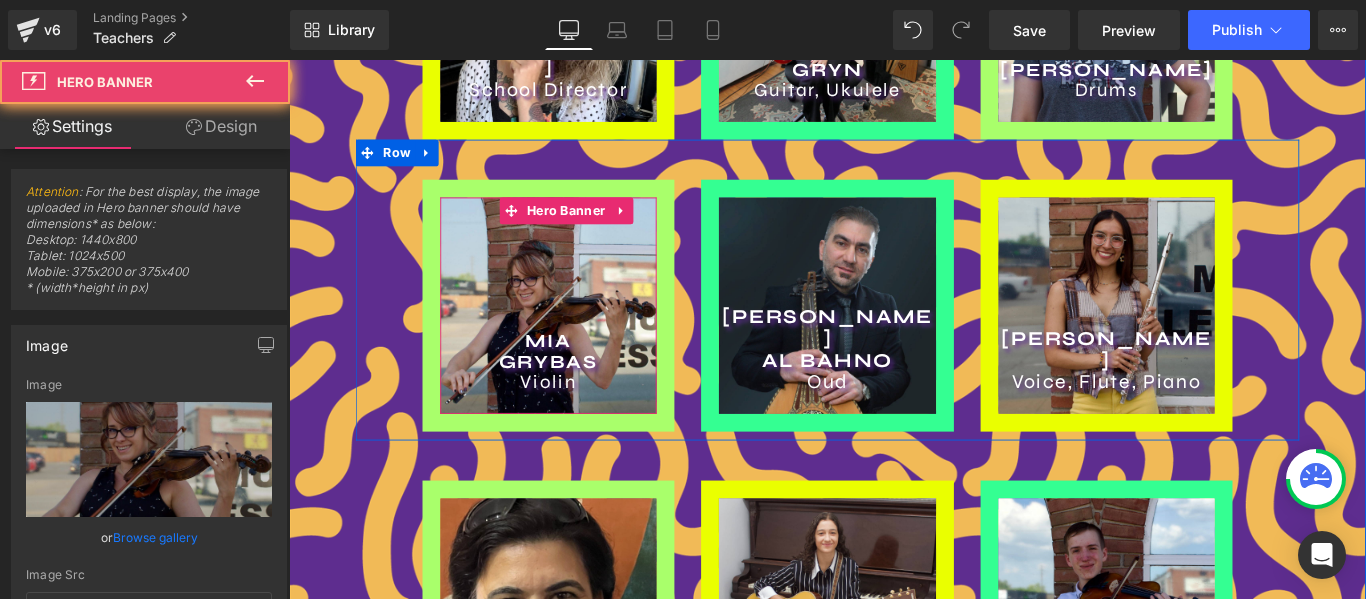 type on "[URL][DOMAIN_NAME]" 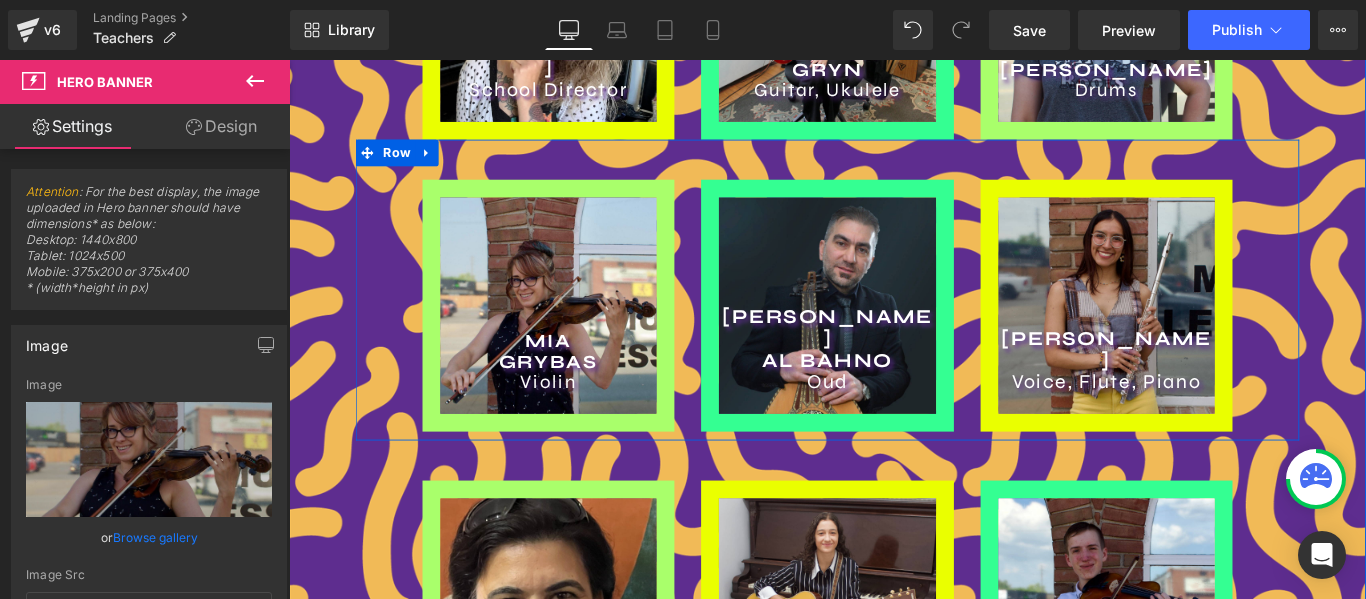 click on "[PERSON_NAME] [PERSON_NAME]  Oud
Heading" at bounding box center (893, 336) 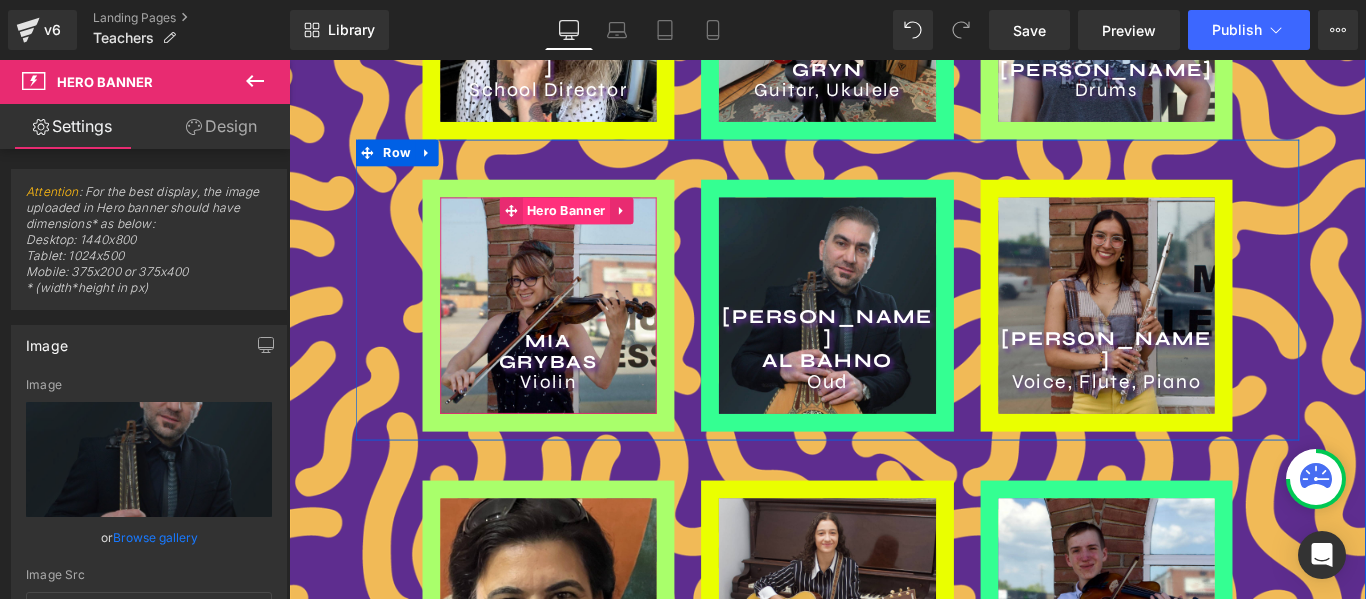 click on "Hero Banner" at bounding box center [601, 230] 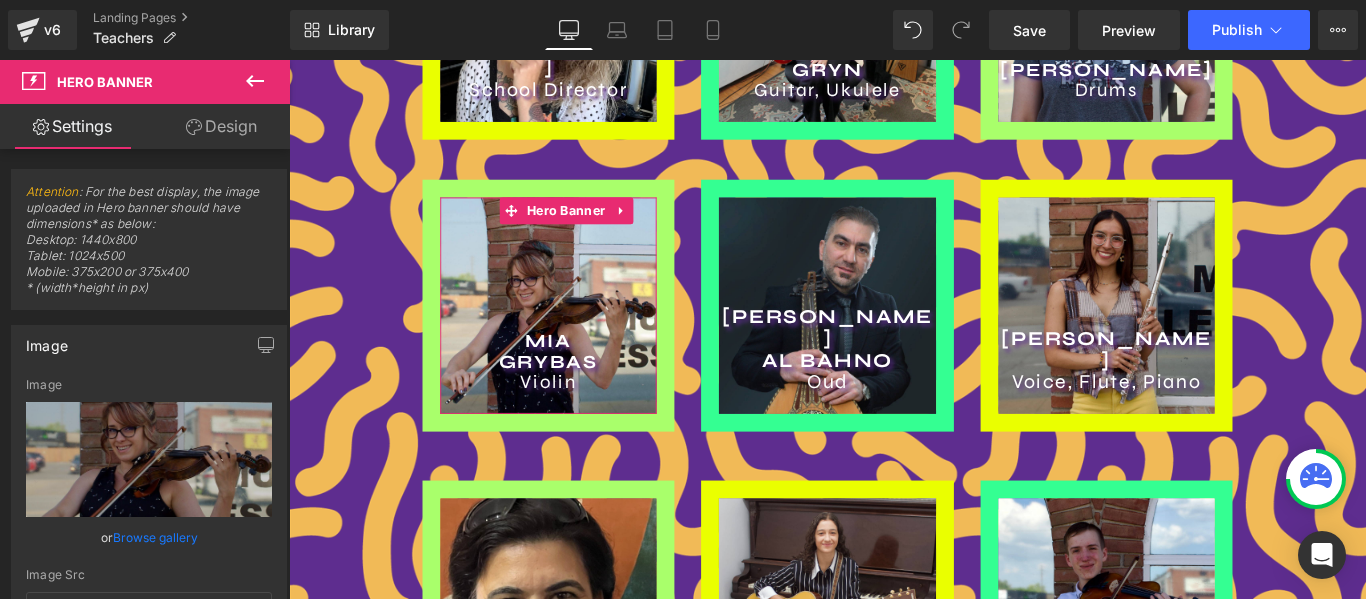 click on "Design" at bounding box center [221, 126] 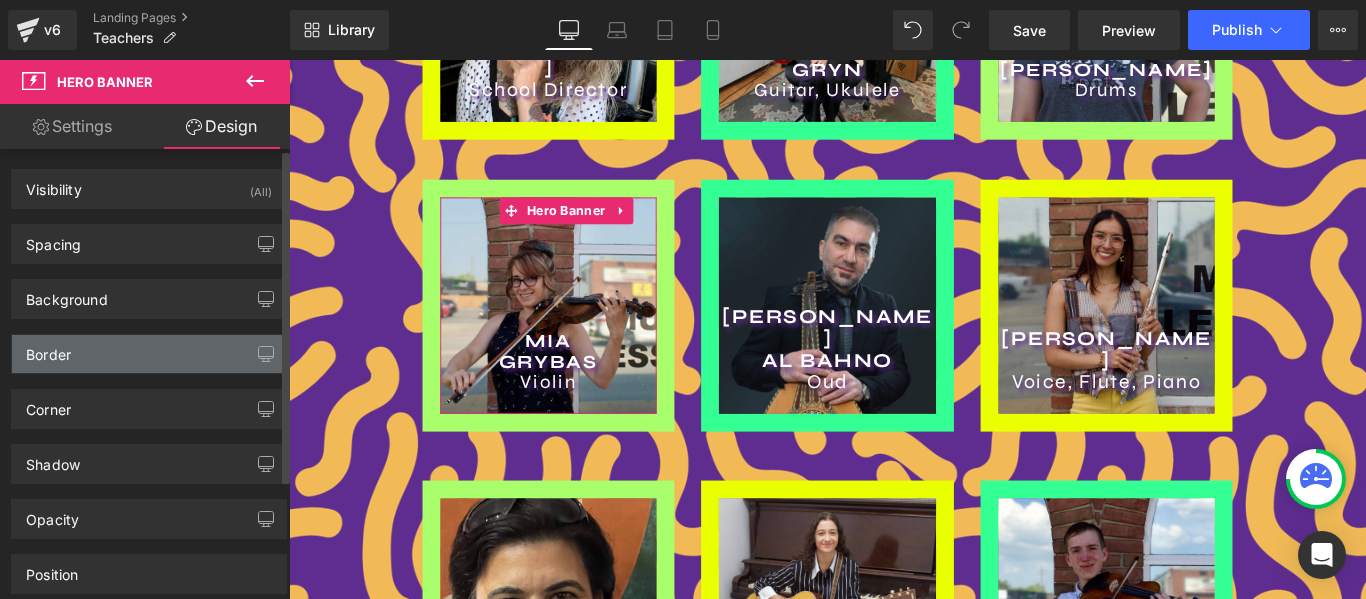 click on "Border" at bounding box center (149, 354) 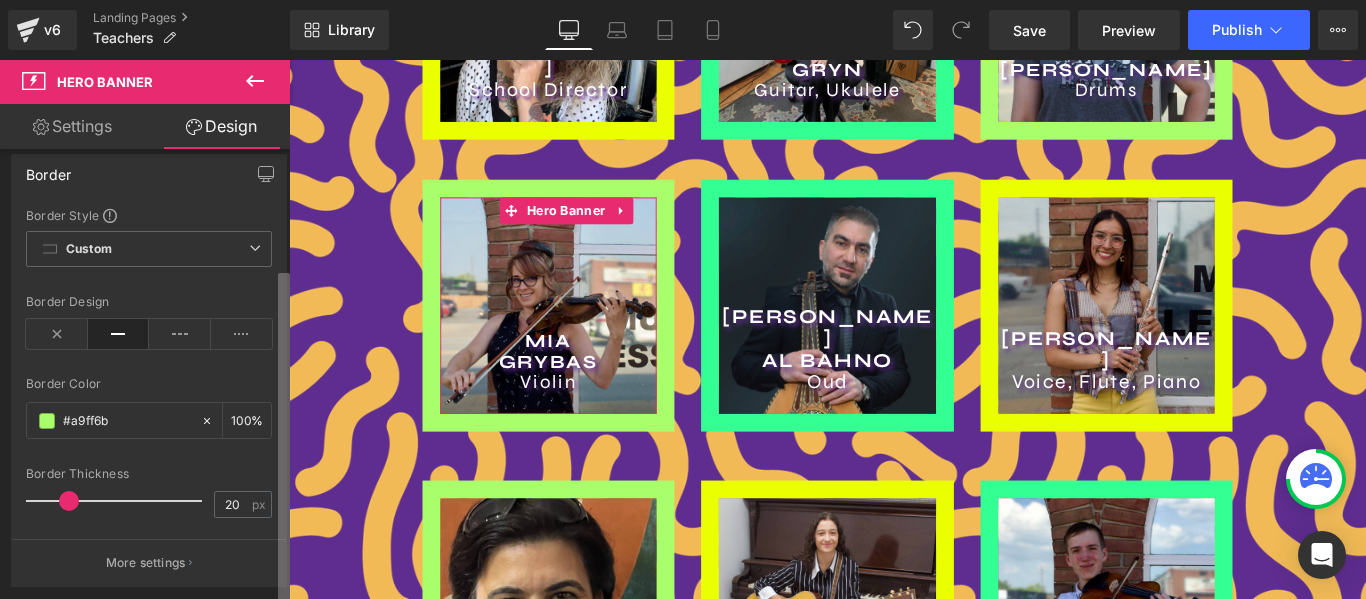 scroll, scrollTop: 207, scrollLeft: 0, axis: vertical 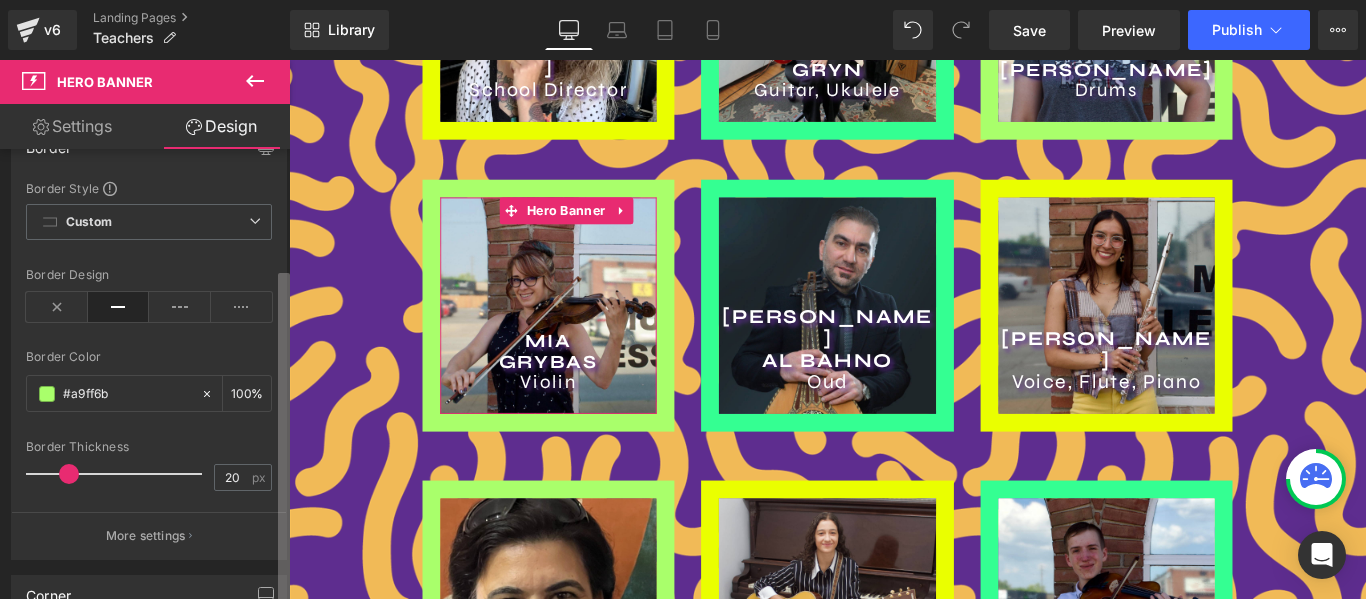 click on "Visibility
(All)
0|0|0|0   1 Show on Desktop 1 Show on Laptop 1 Show on Tablet 1 Show on Mobile
Spacing
[GEOGRAPHIC_DATA]
0px 0
0px 0
0px 0
0px 0
[GEOGRAPHIC_DATA]
0px 0
0px 0
0px 0
0px 0
Setup Global Style
Background
Color & Image color
rgba(255, 255, 255, 1) Color #ffffff 100 %" at bounding box center (145, 378) 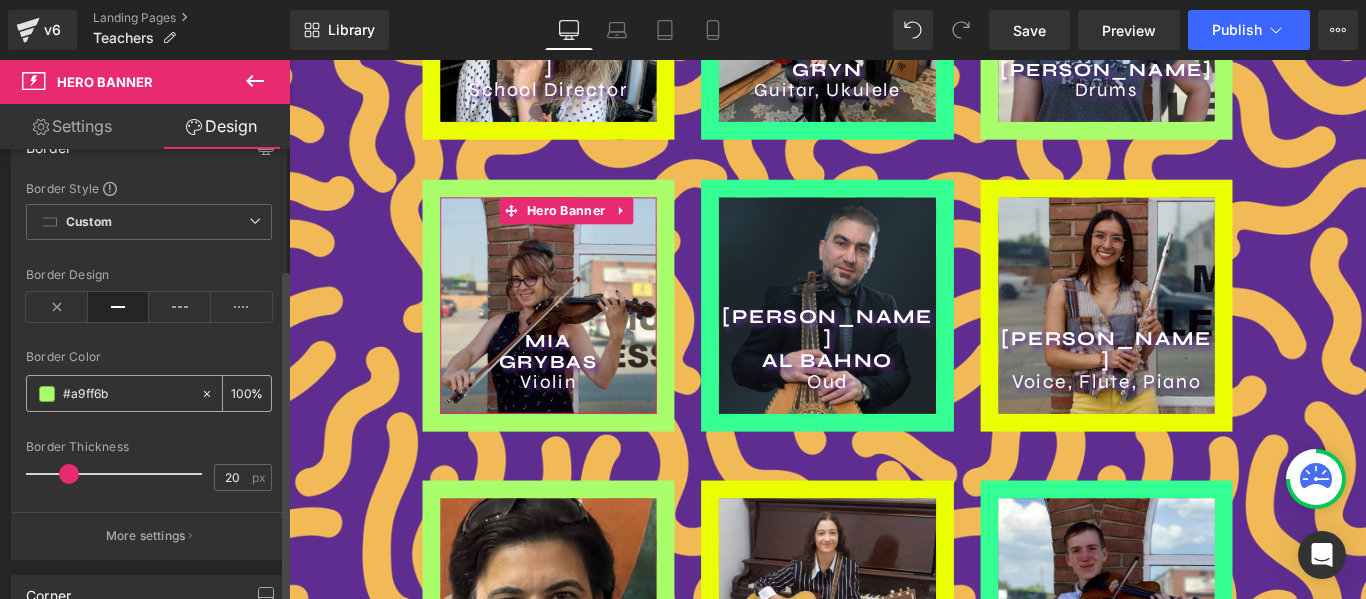 click on "#a9ff6b" at bounding box center (127, 394) 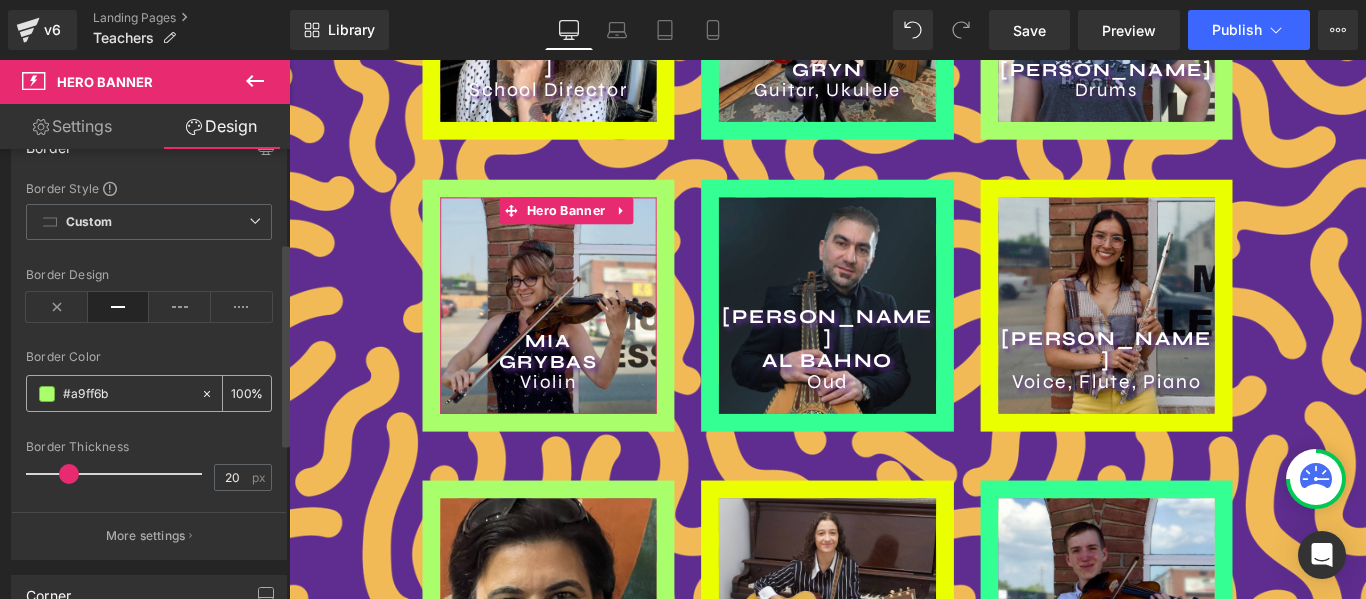 click on "#a9ff6b" at bounding box center (127, 394) 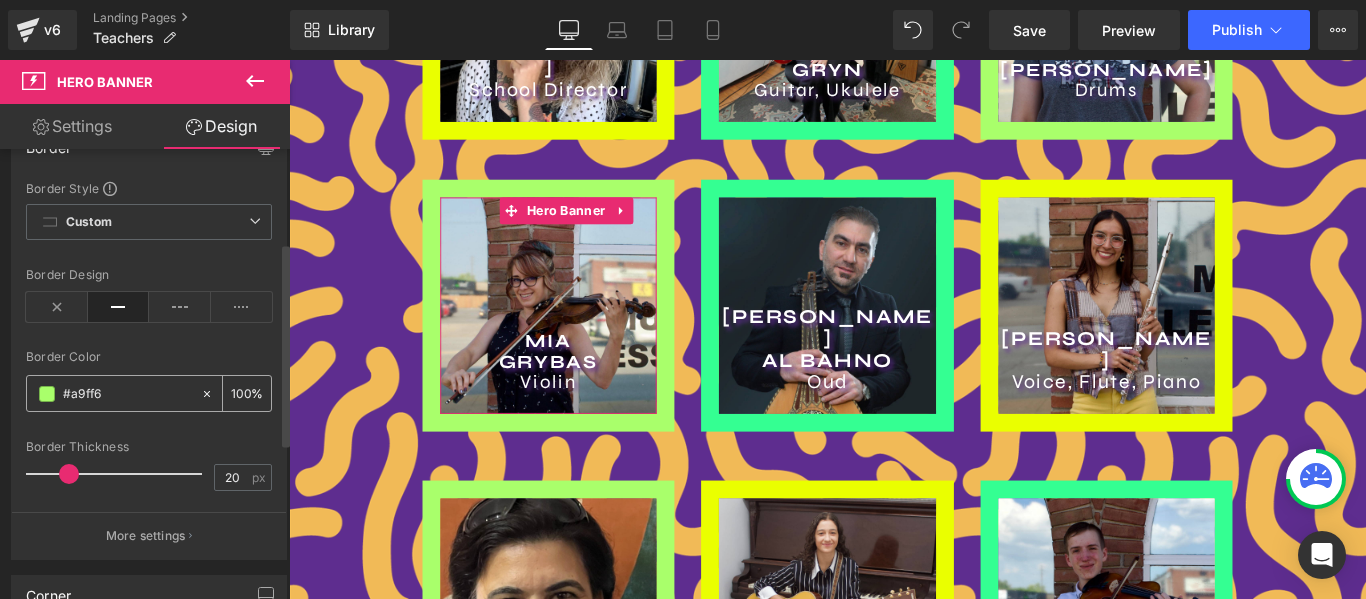 type on "0" 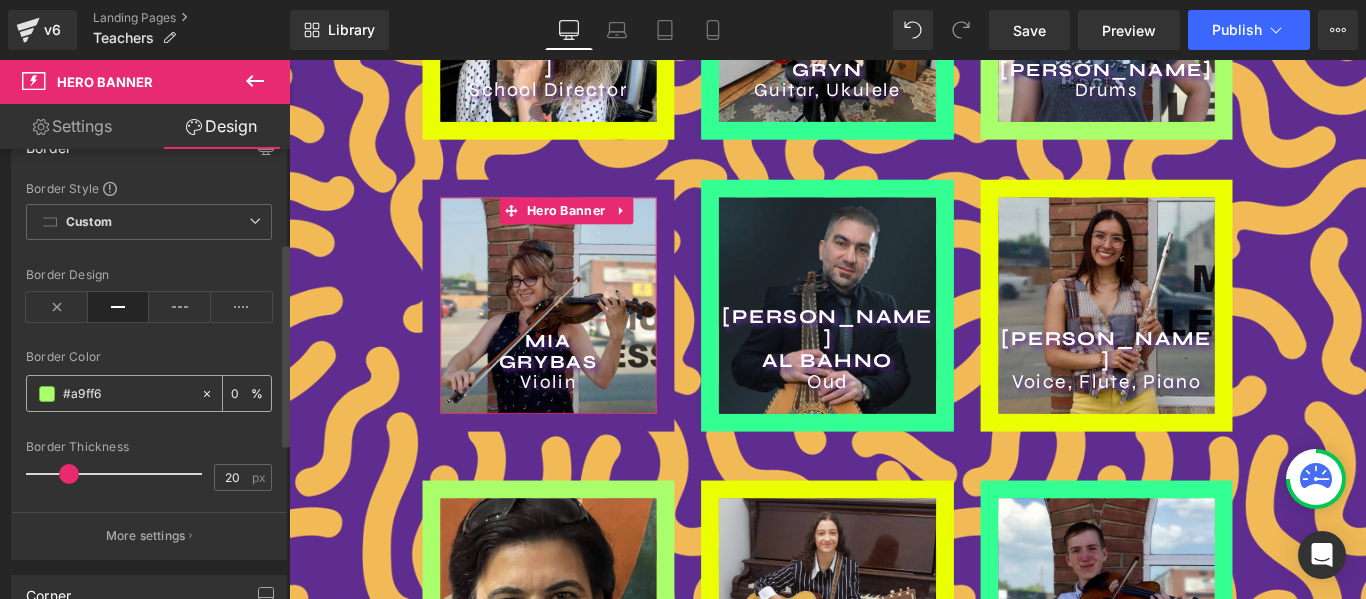 type on "#a9ff" 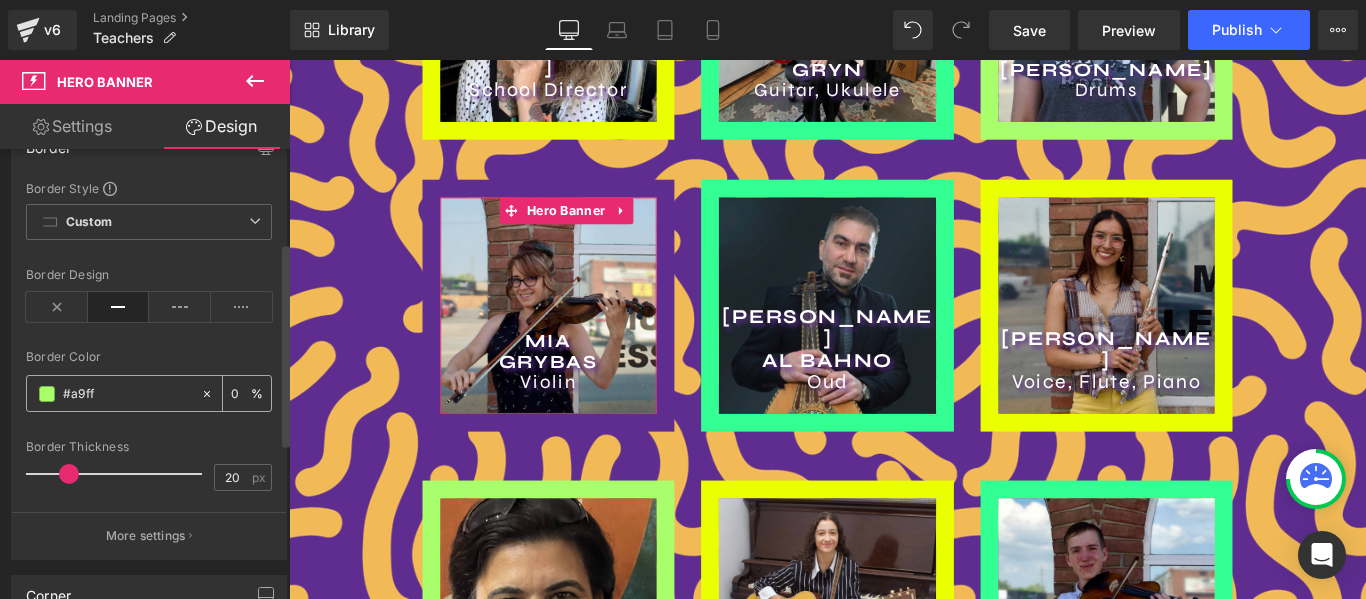 type on "100" 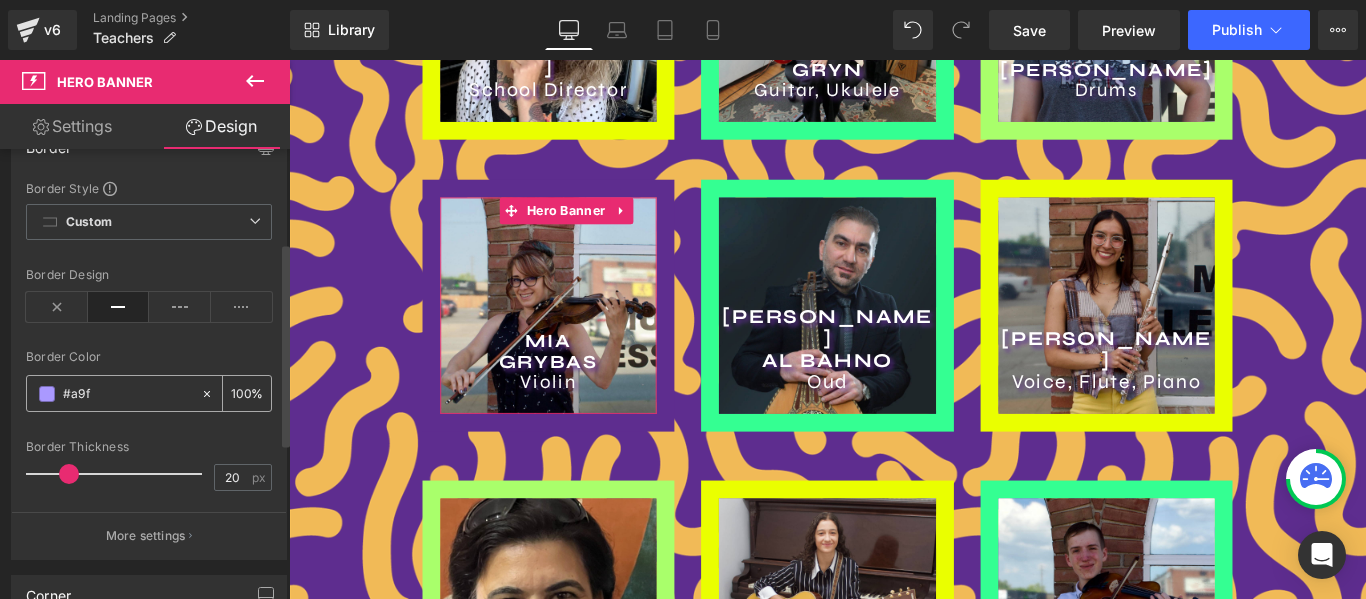 type on "#a9" 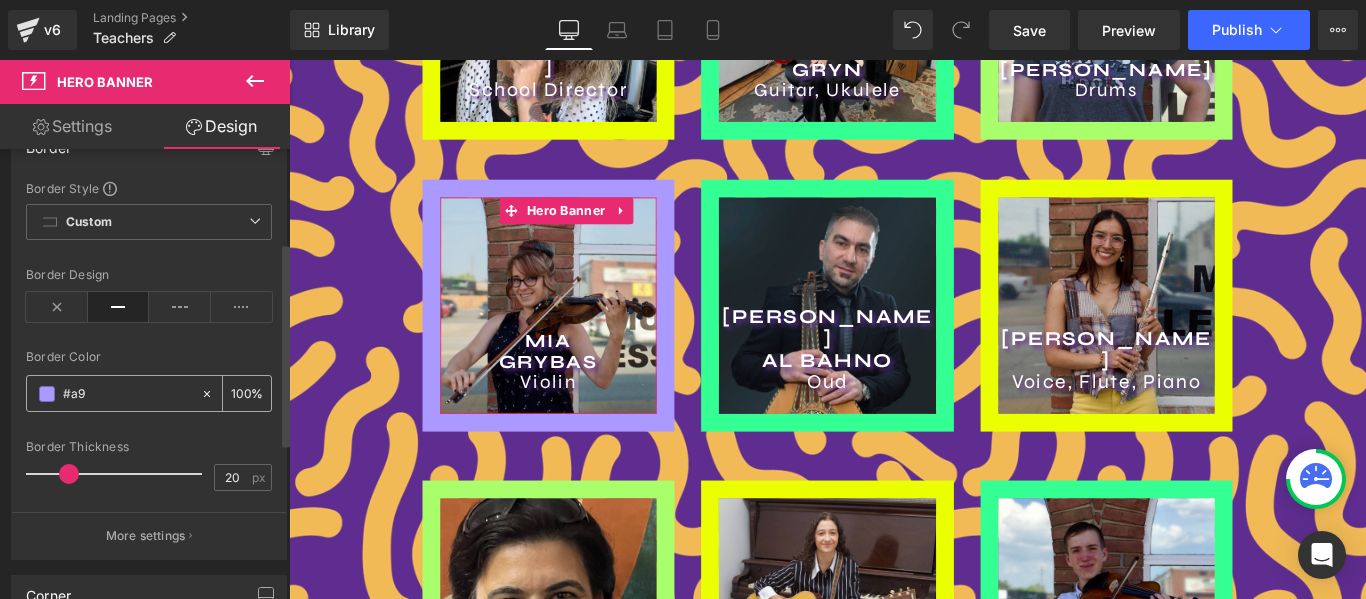 type on "0" 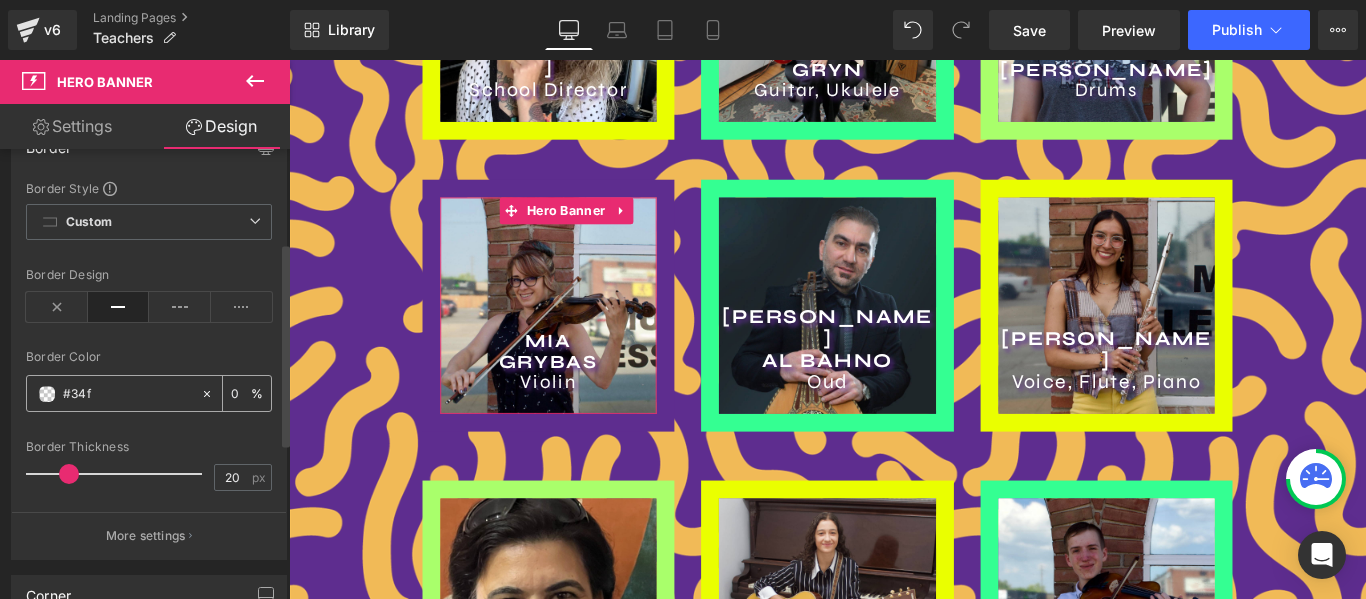 type on "#34ff" 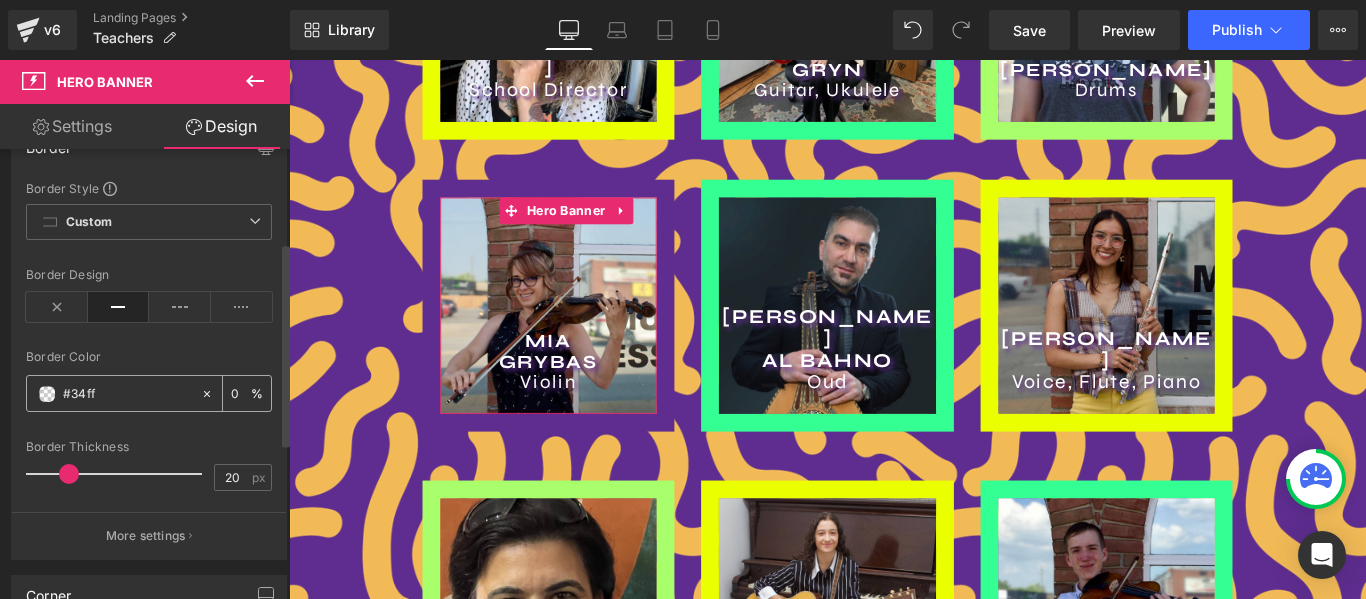 type on "100" 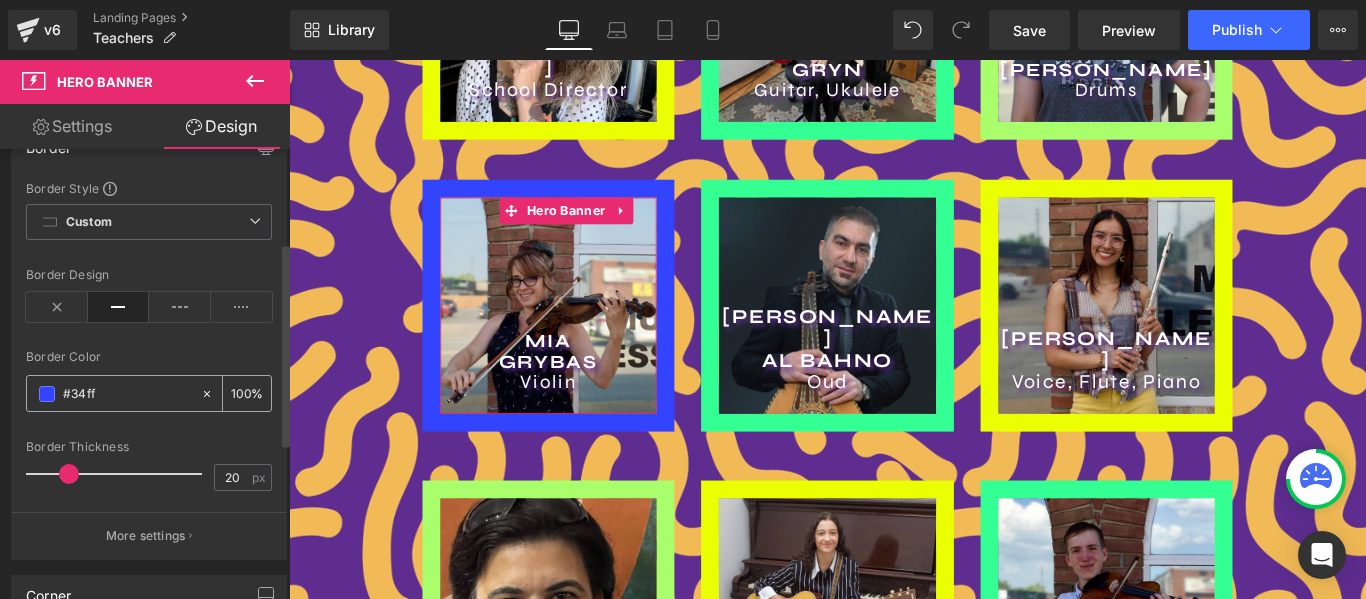 type on "#34ff9" 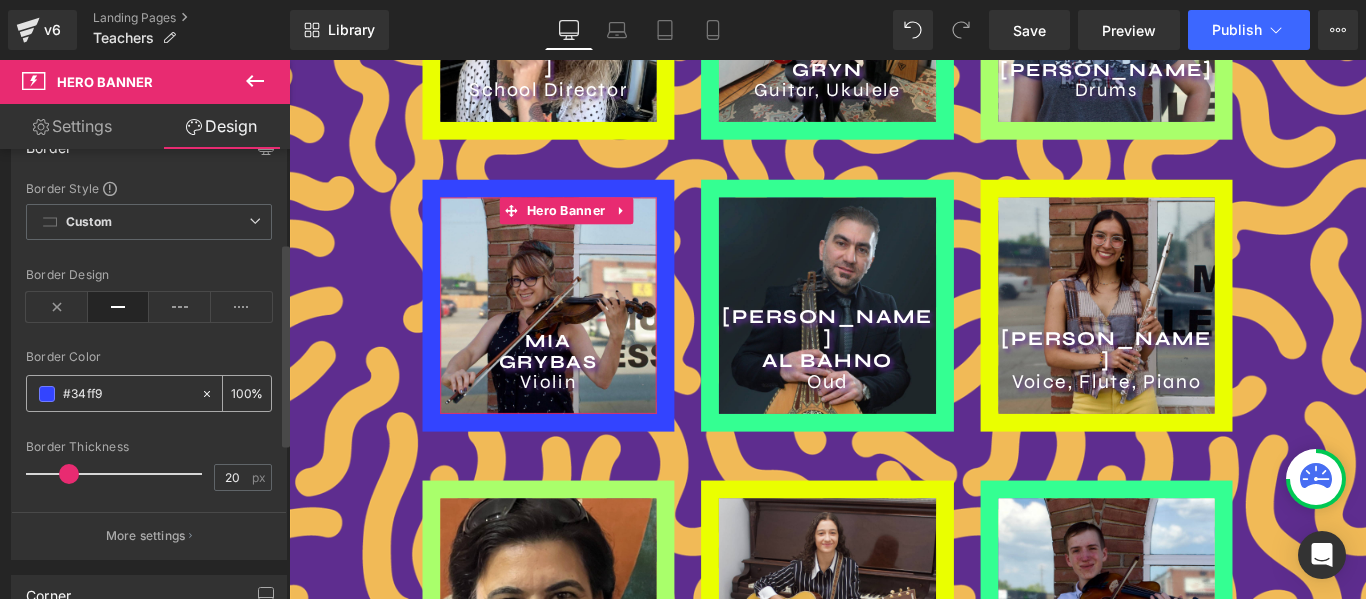 type on "0" 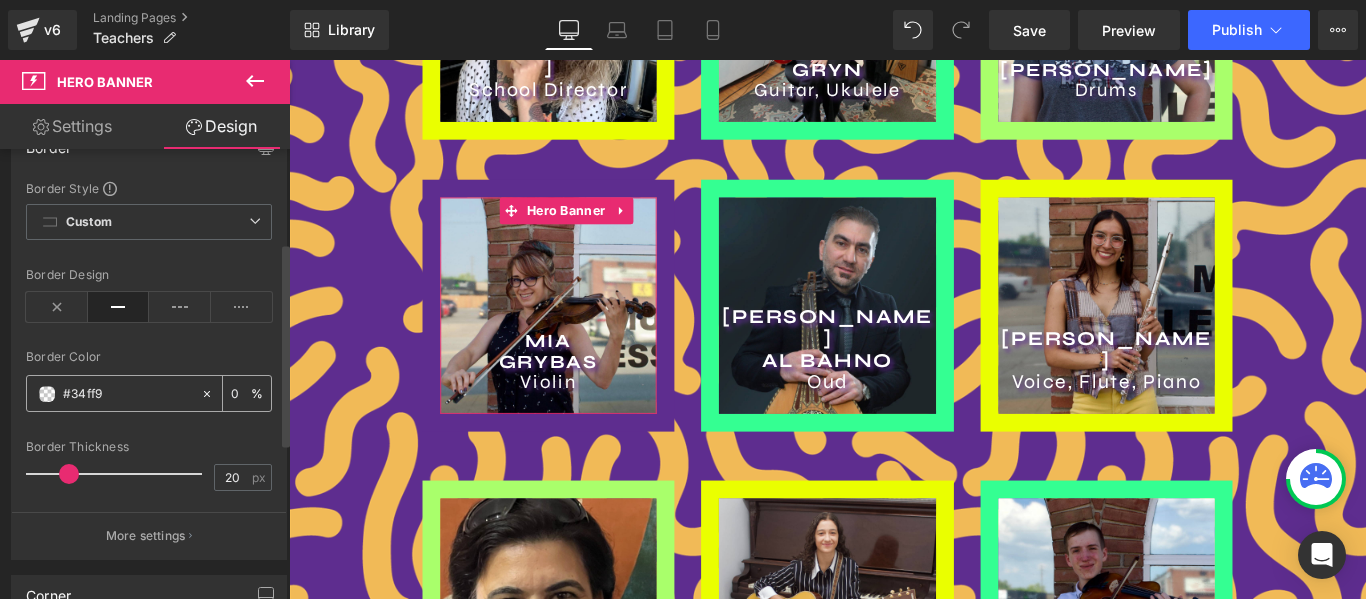 type on "#34ff92" 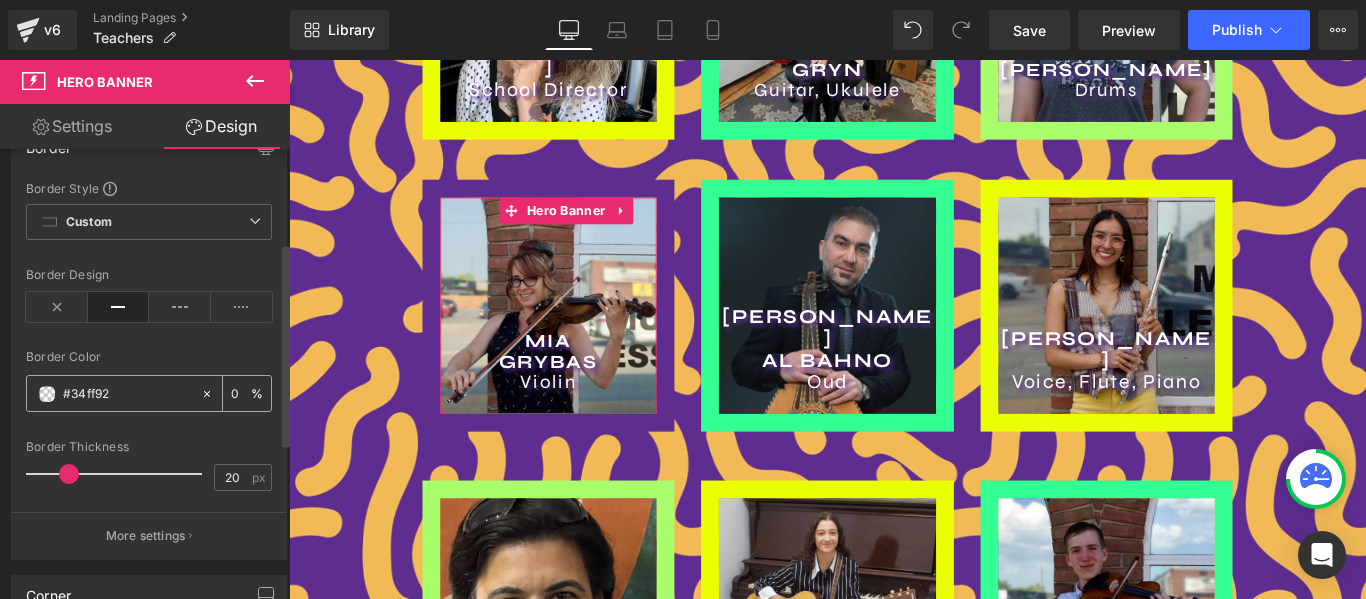 type on "100" 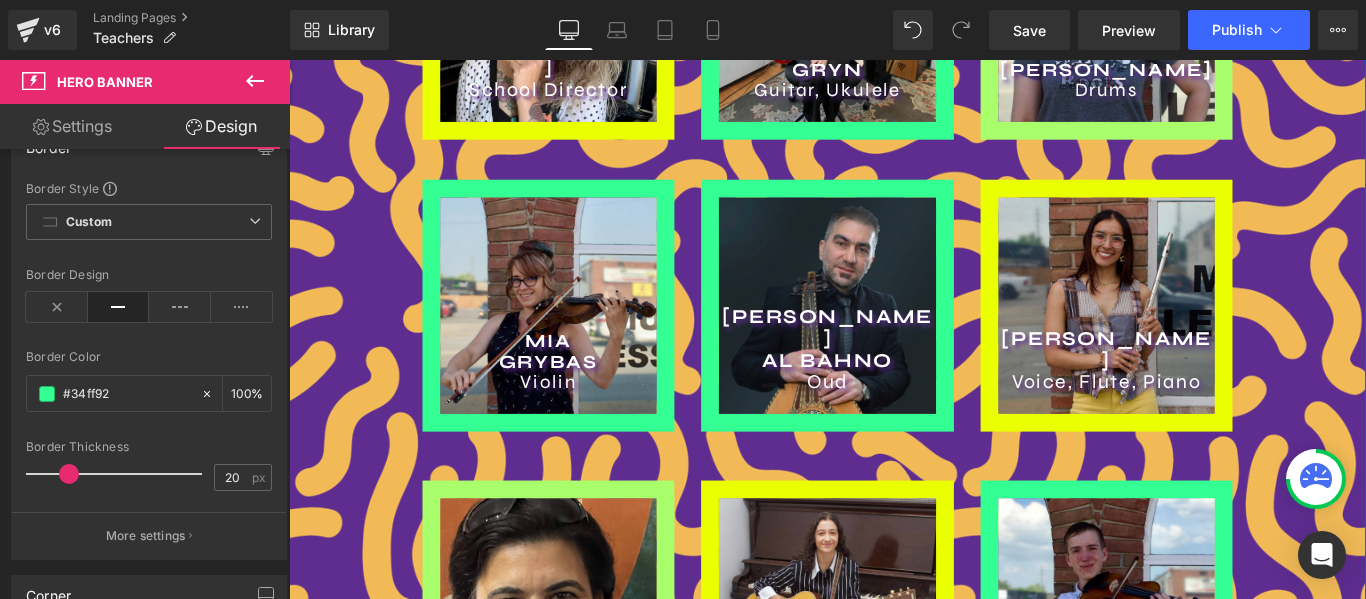 click on "60px" at bounding box center (289, 60) 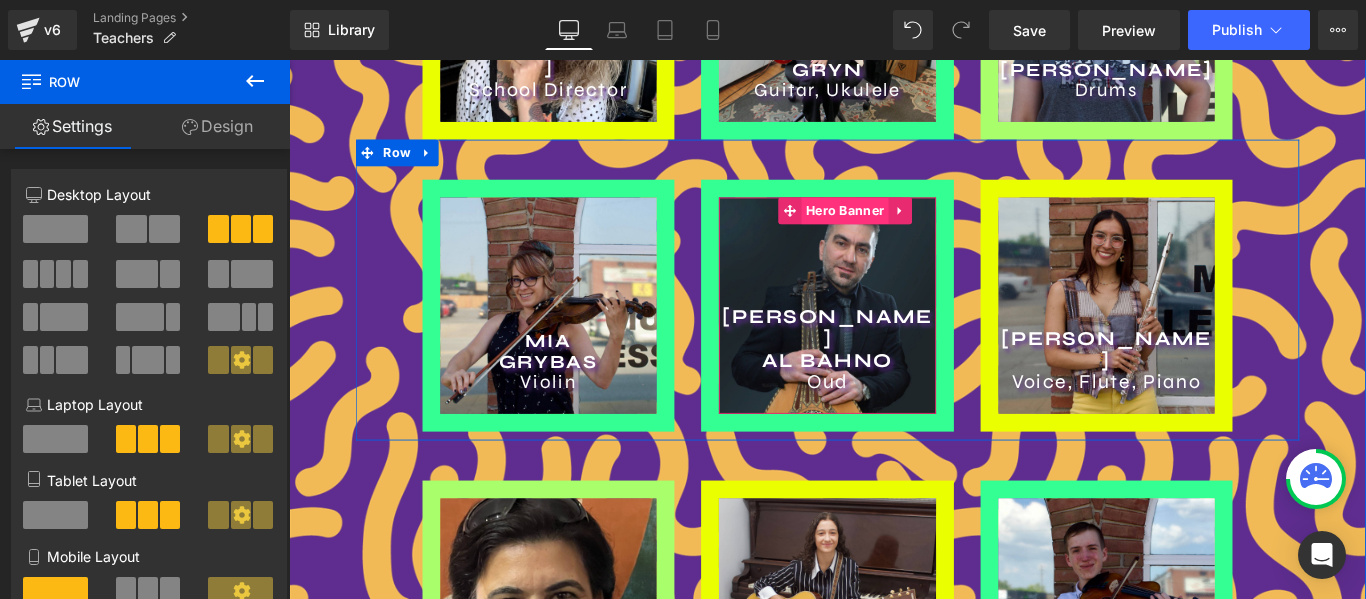 click on "Hero Banner" at bounding box center [914, 230] 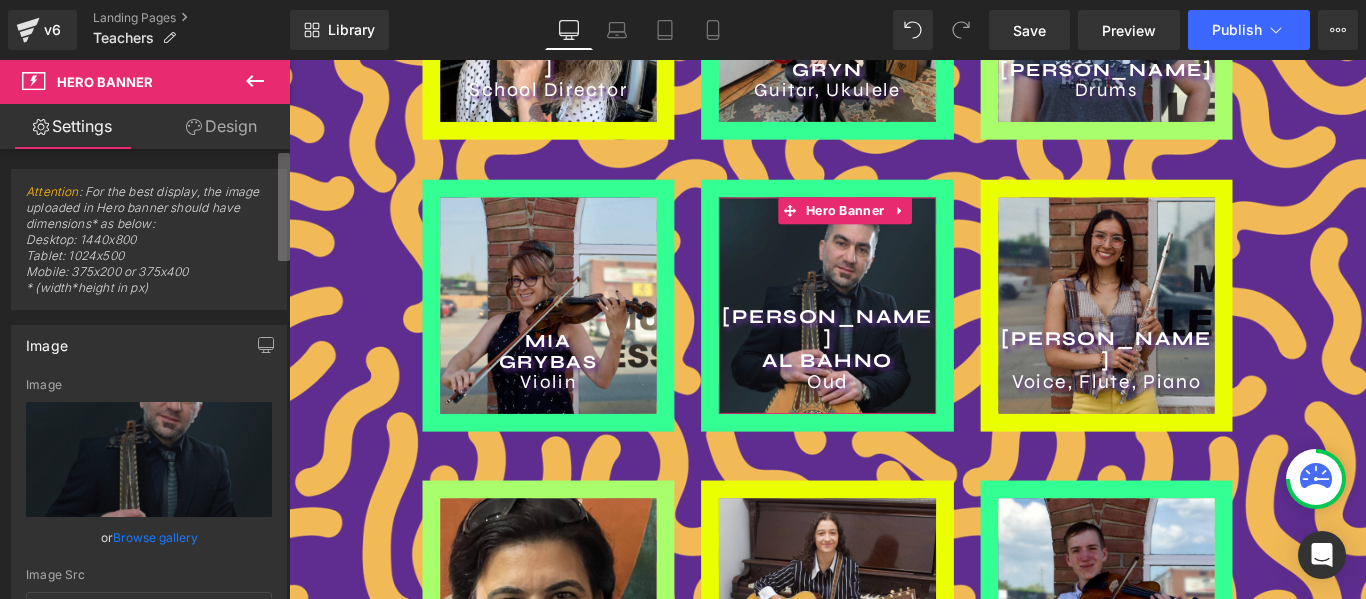 click at bounding box center (284, 207) 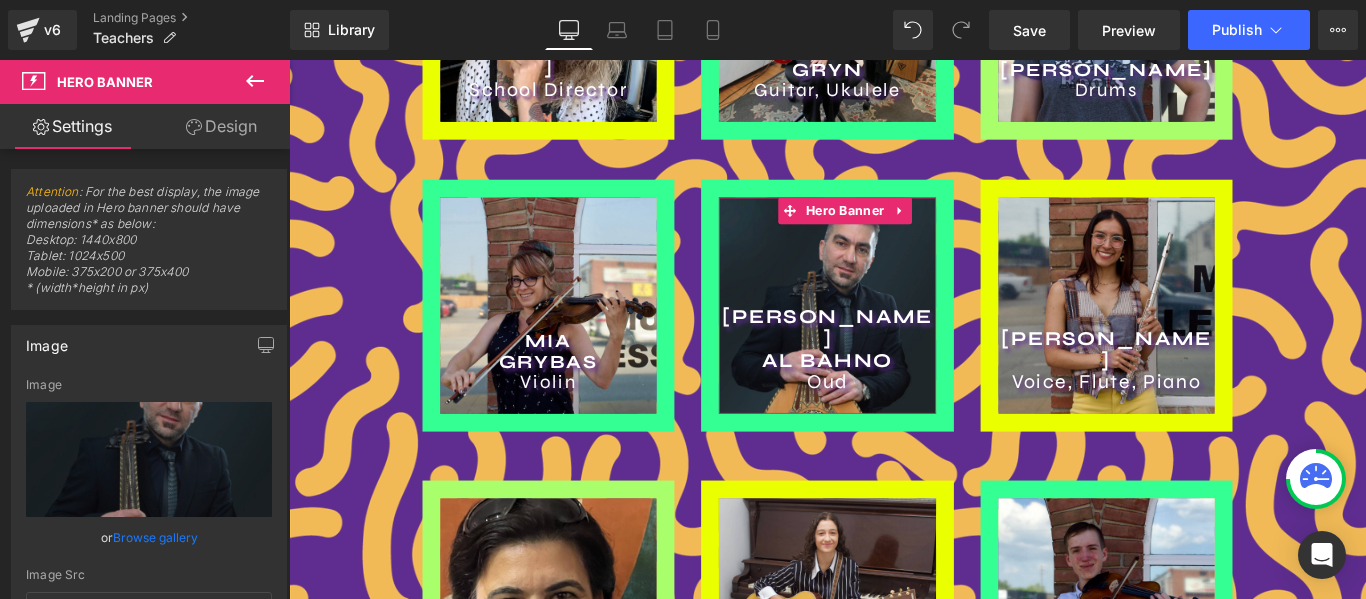 click on "Design" at bounding box center (221, 126) 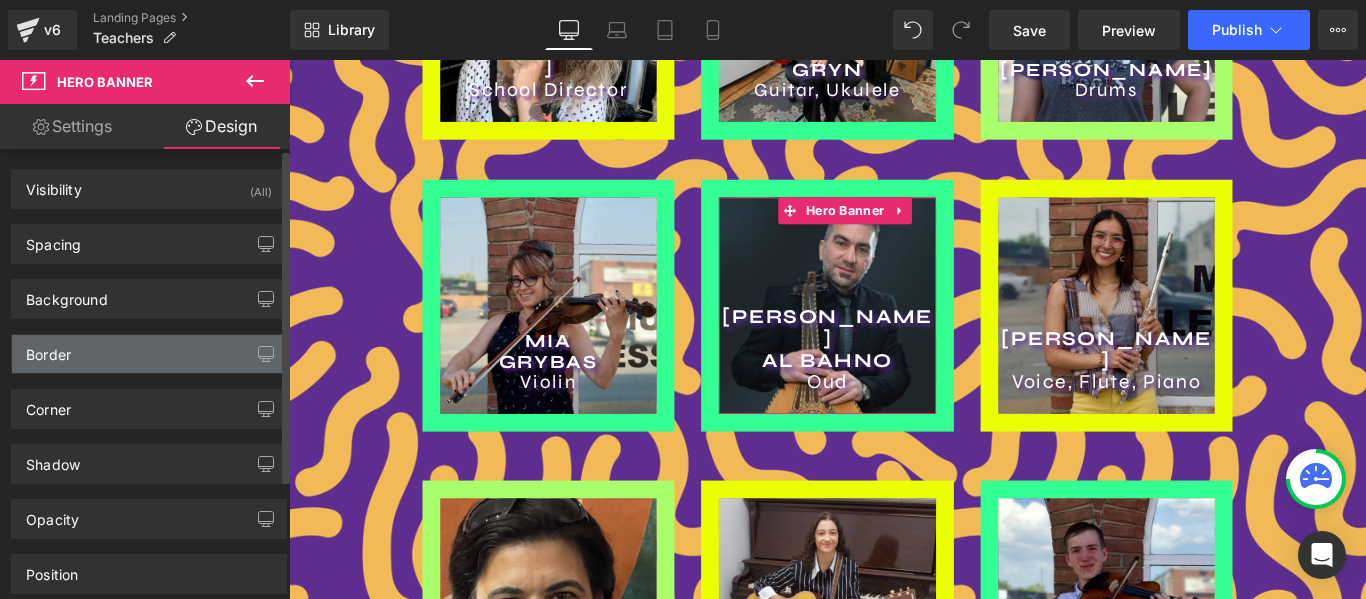 click on "Border" at bounding box center [48, 349] 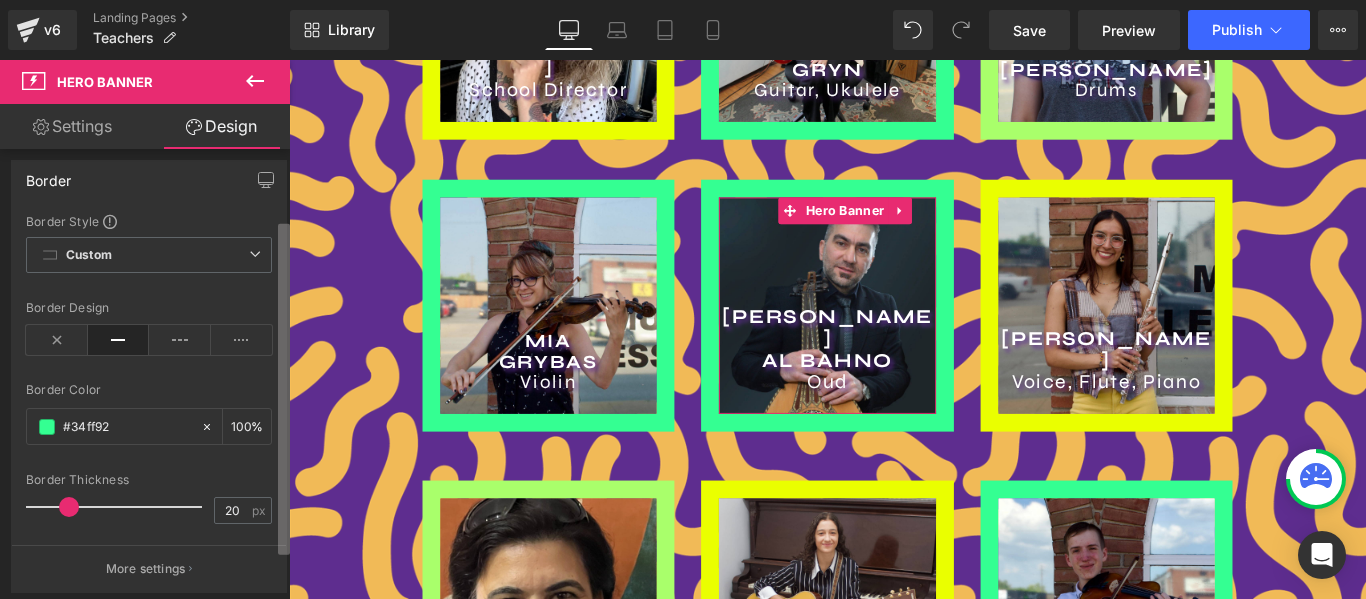 click on "Visibility
(All)
0|0|0|0   1 Show on Desktop 1 Show on Laptop 1 Show on Tablet 1 Show on Mobile
Spacing
[GEOGRAPHIC_DATA]
0px 0
0px 0
0px 0
0px 0
[GEOGRAPHIC_DATA]
0px 0
0px 0
0px 0
0px 0
Setup Global Style
Background
Color & Image color
#d3d3d3 Color #d3d3d3 100 %
Image" at bounding box center [145, 378] 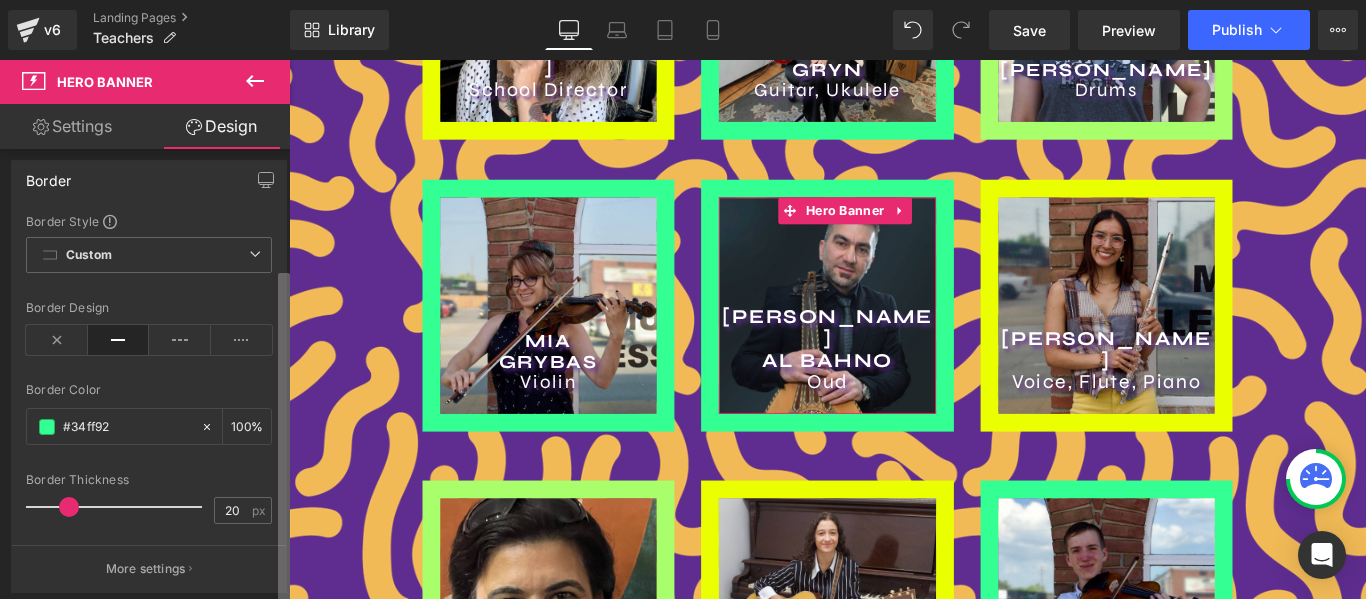scroll, scrollTop: 179, scrollLeft: 0, axis: vertical 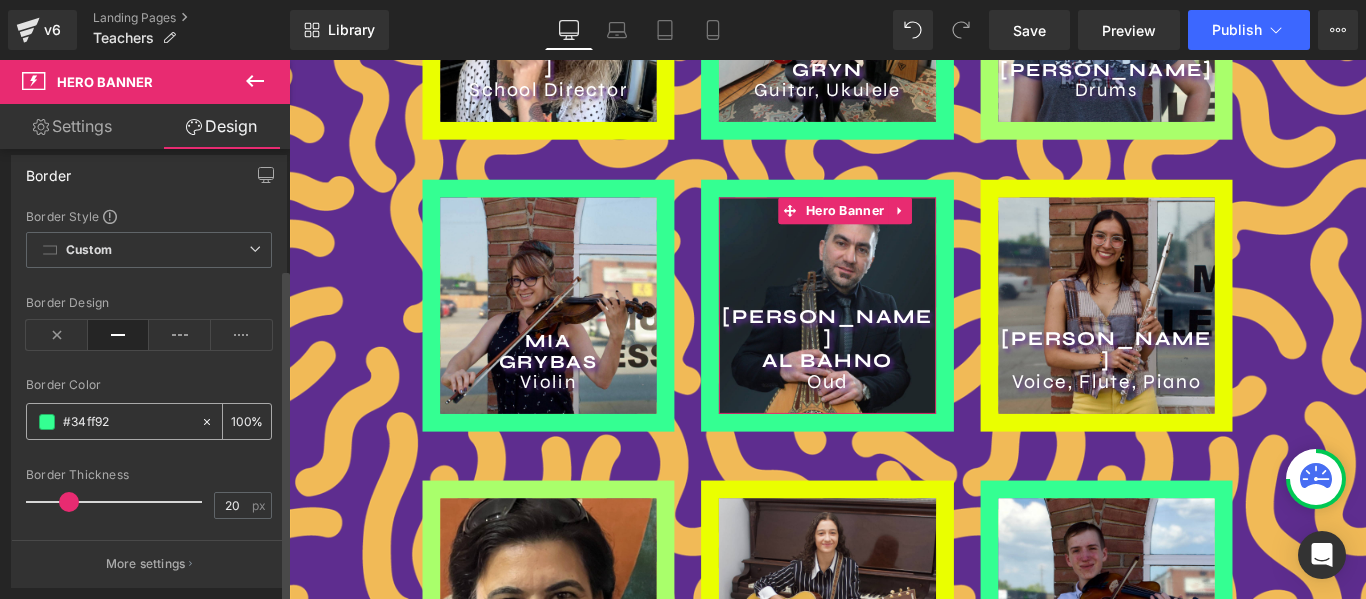 click on "#34ff92" at bounding box center (127, 422) 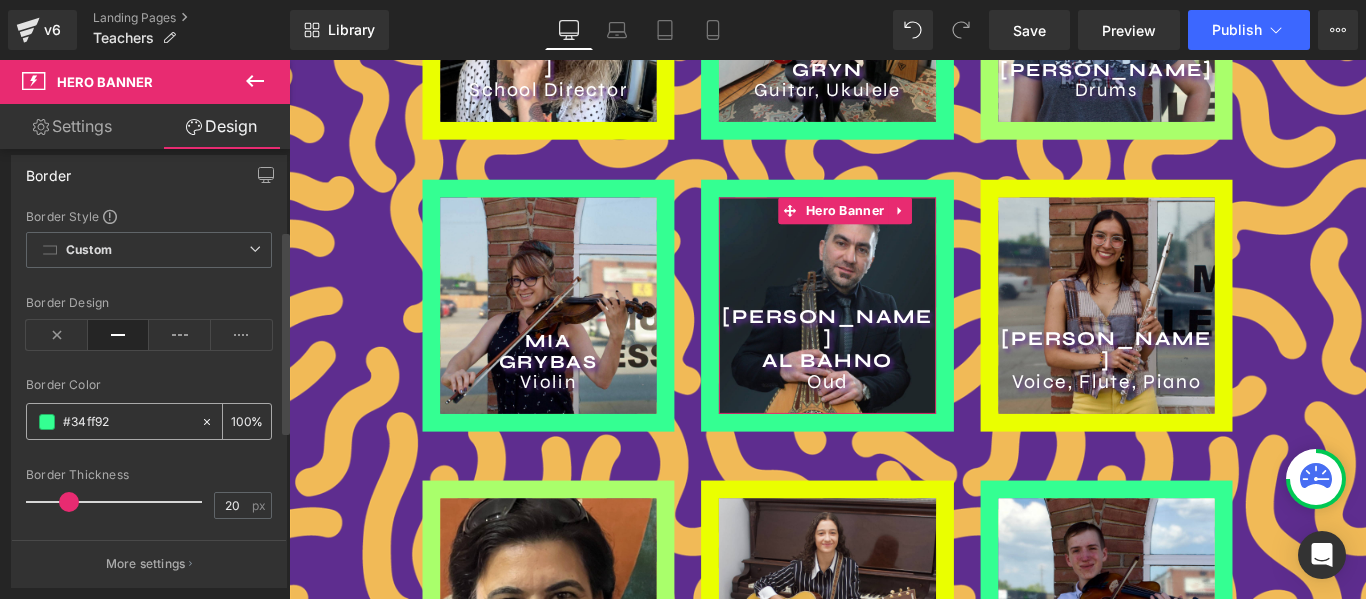 type 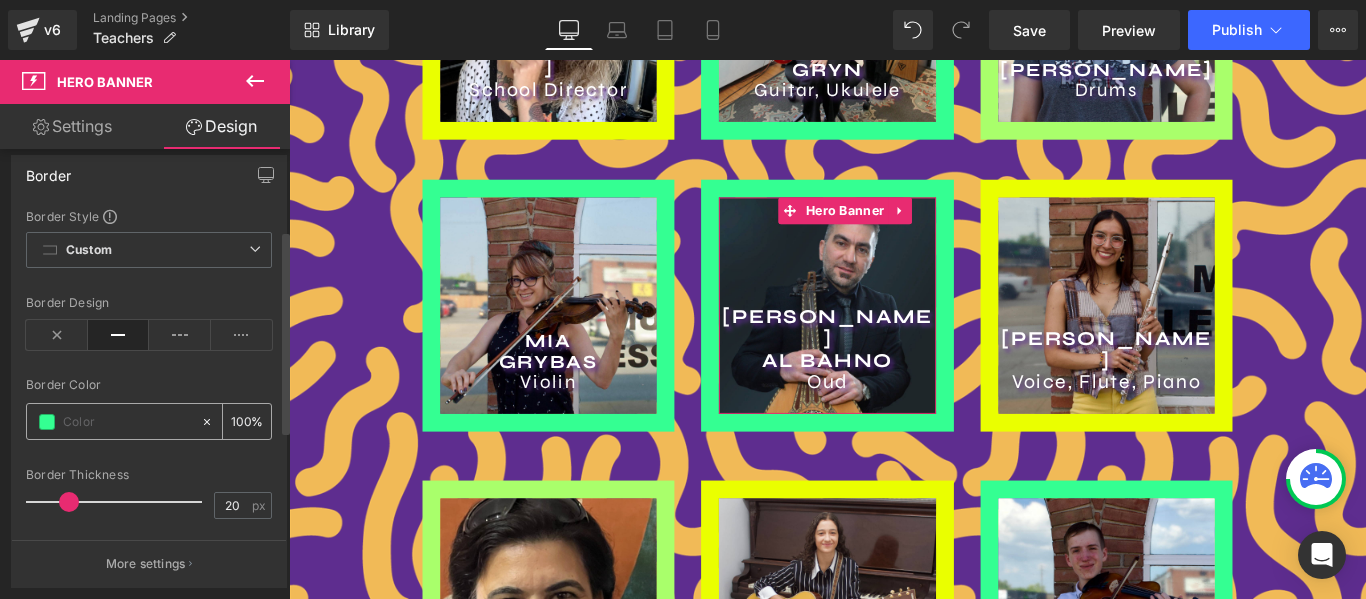type on "0" 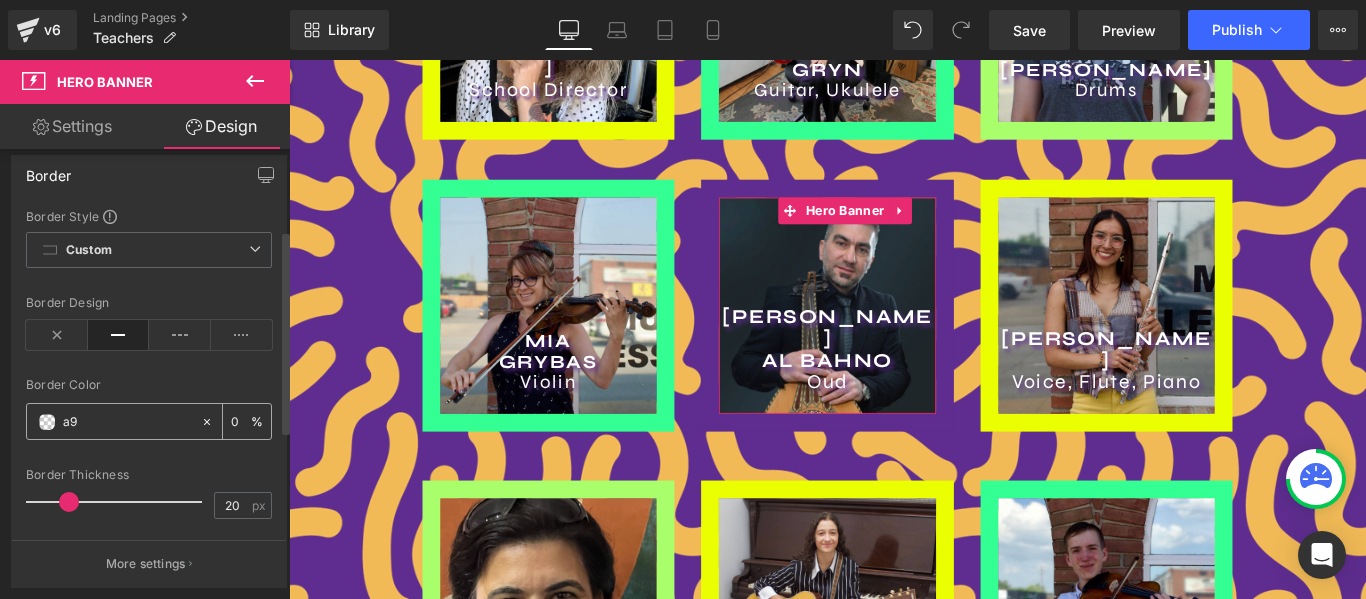 type on "a9f" 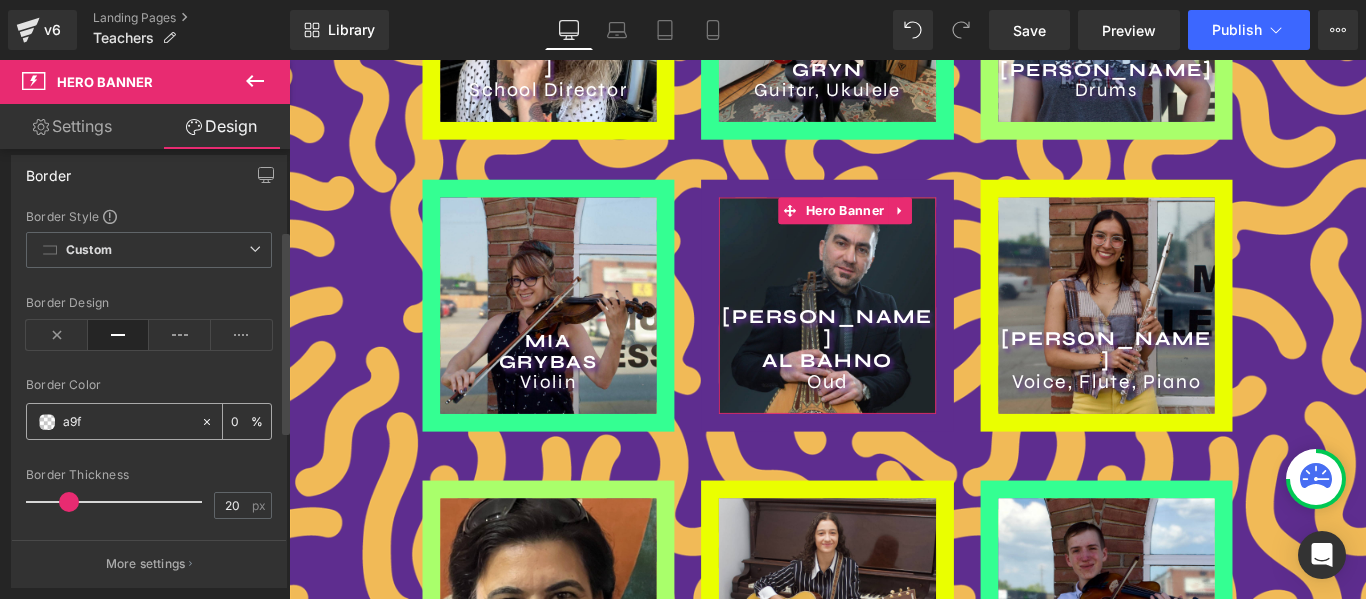 type on "100" 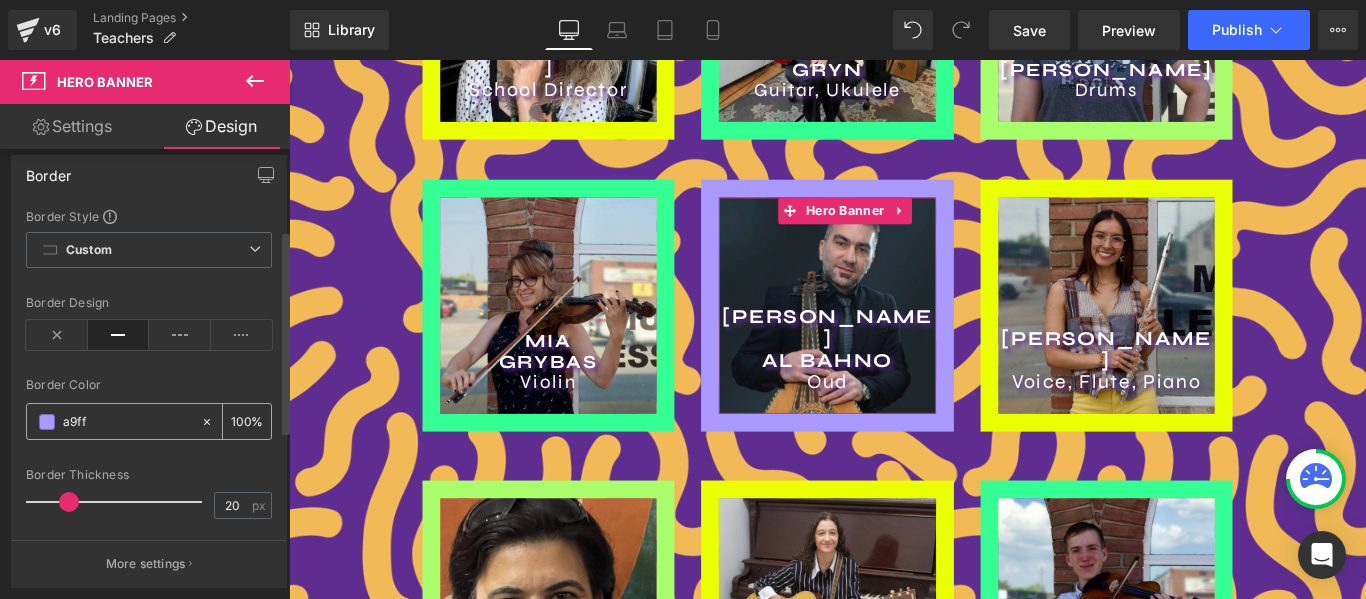 type on "a9ff6" 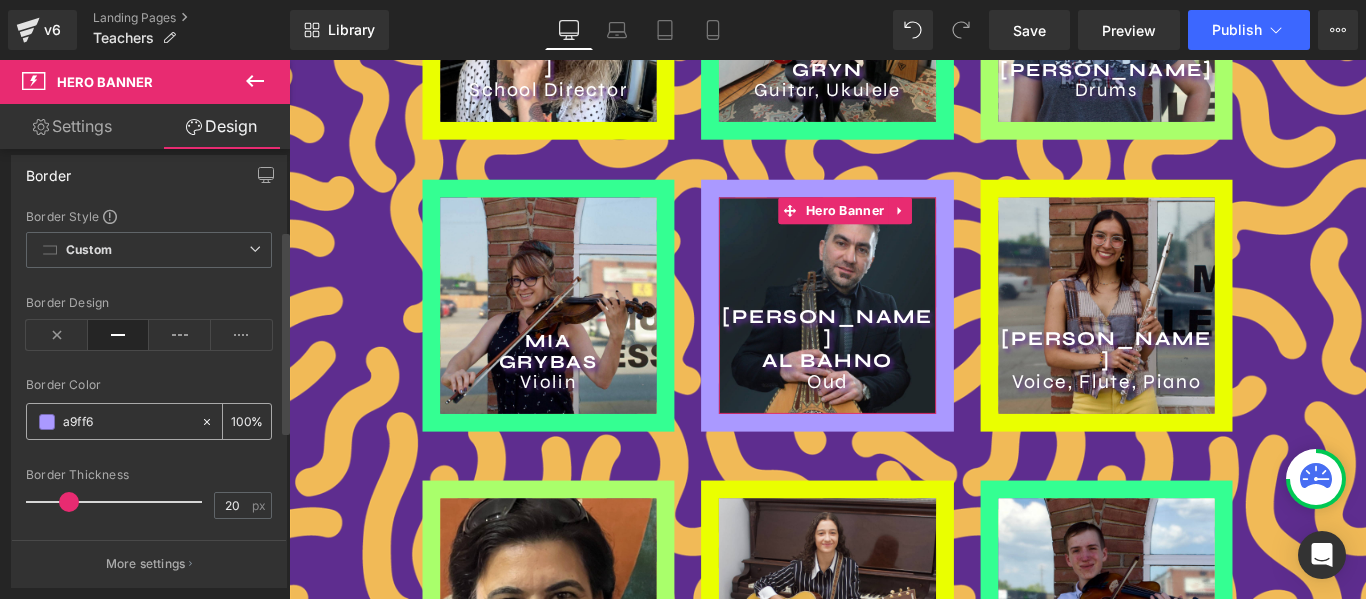 type on "0" 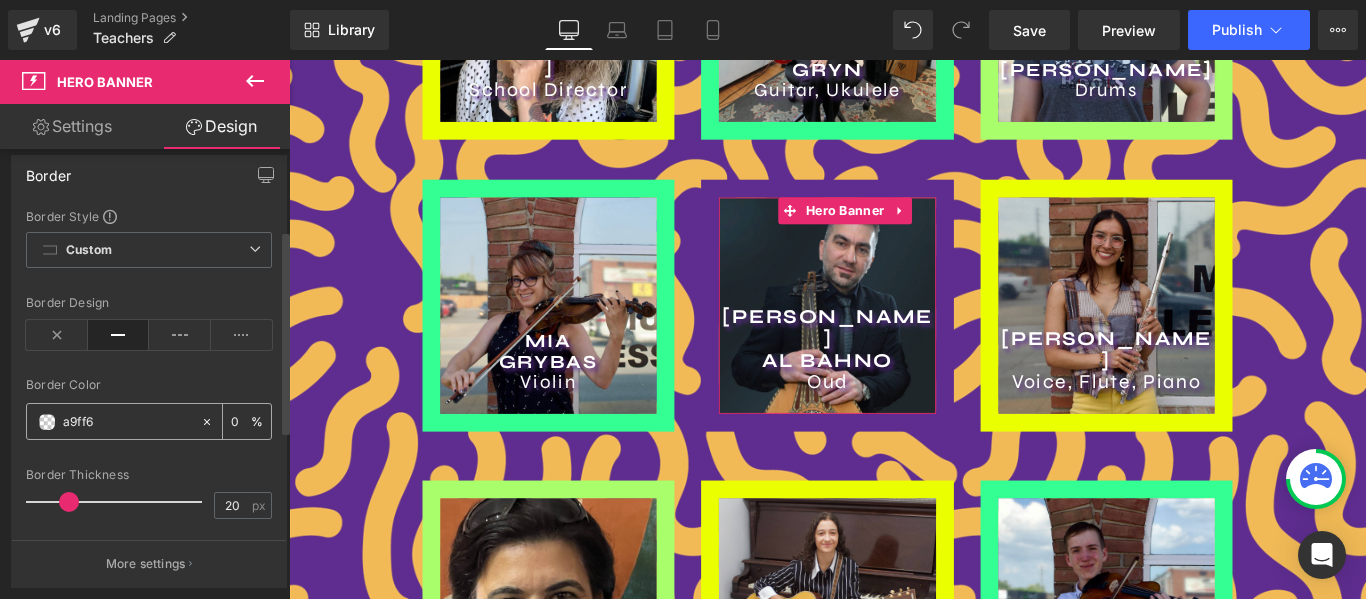 type on "a9ff6b" 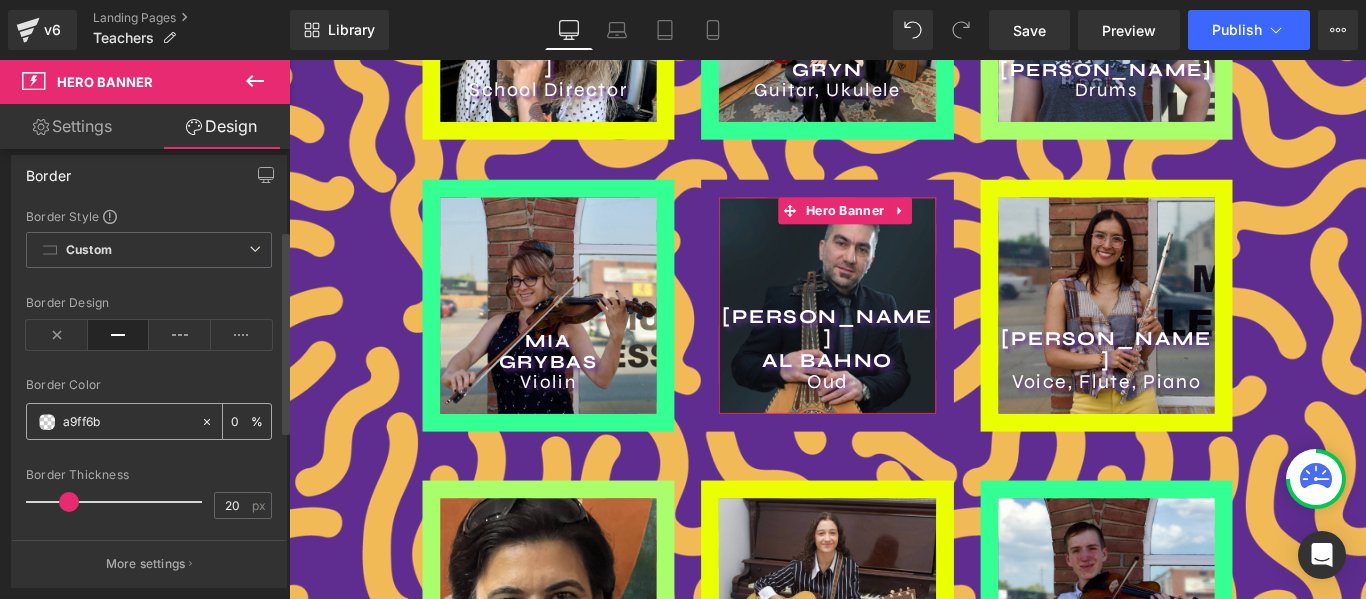 type on "100" 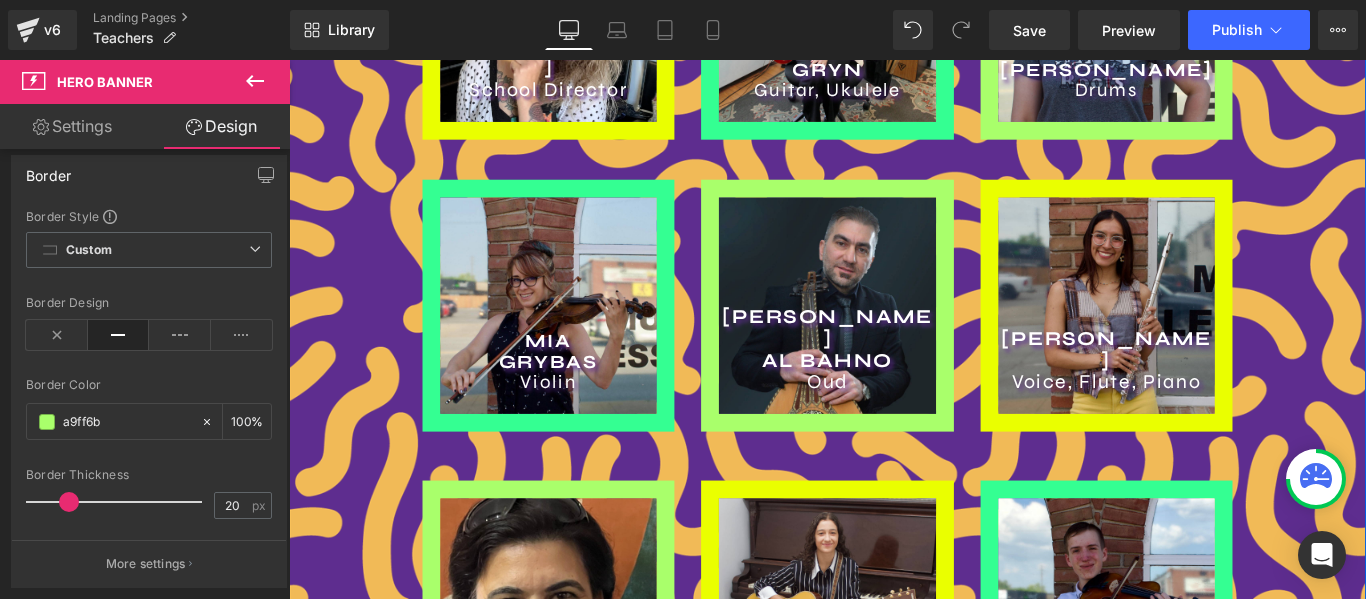 click on "[PERSON_NAME] Violin
Heading
Hero Banner
[PERSON_NAME] [PERSON_NAME]  Oud
Heading
Hero Banner
[PERSON_NAME] Voice, Flute, Piano Heading
Hero Banner         Row" at bounding box center [894, 319] 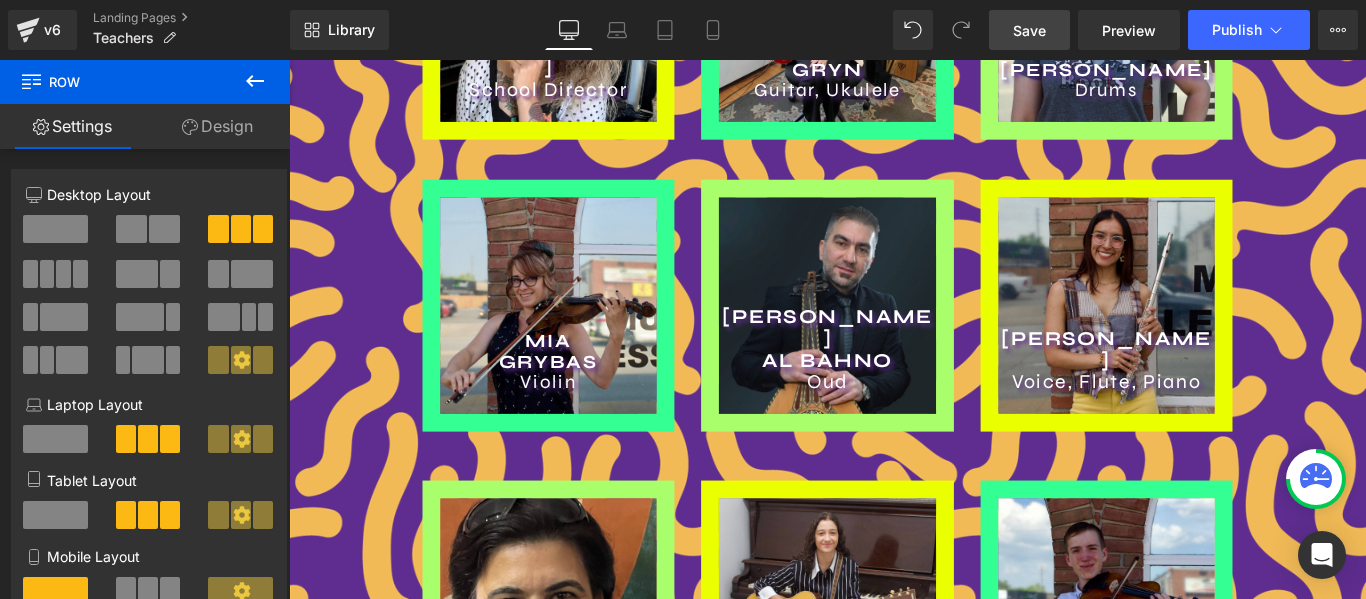 click on "Save" at bounding box center [1029, 30] 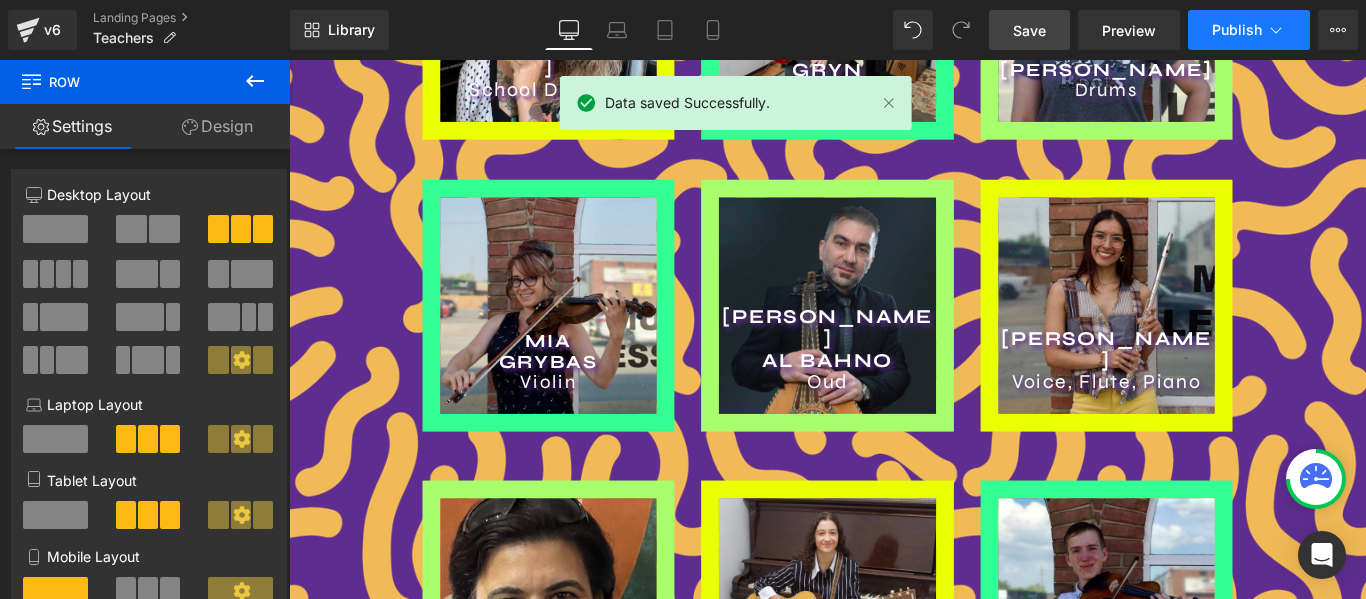 click on "Publish" at bounding box center (1237, 30) 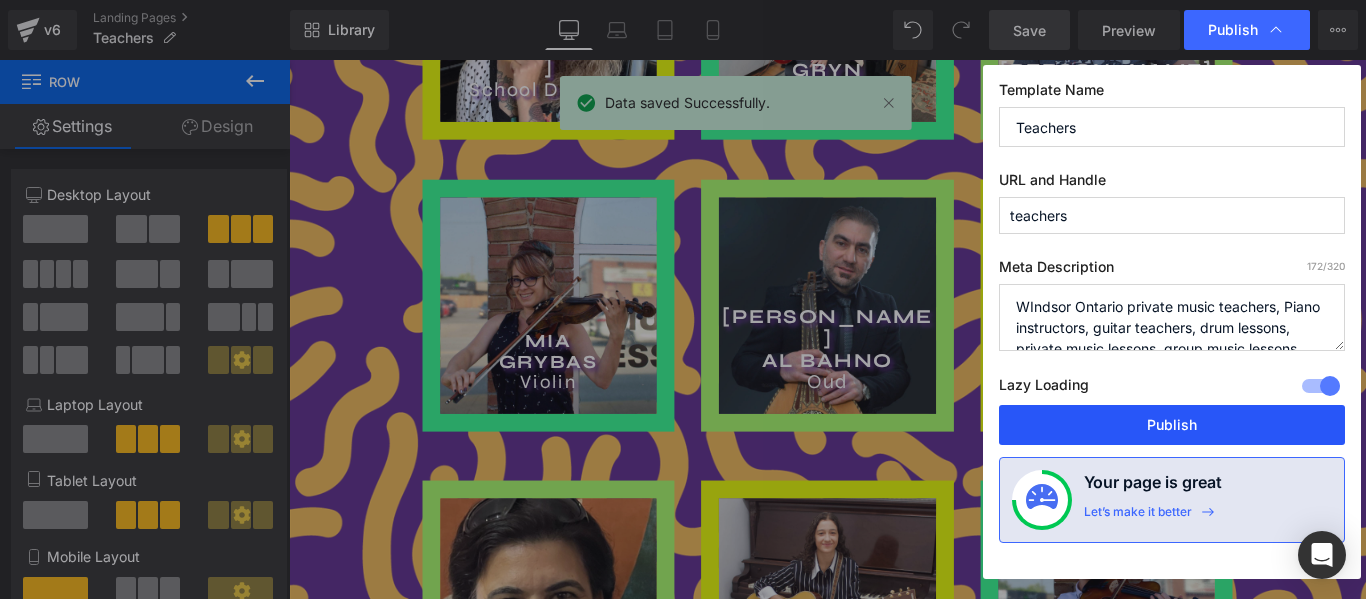 click on "Publish" at bounding box center (1172, 425) 